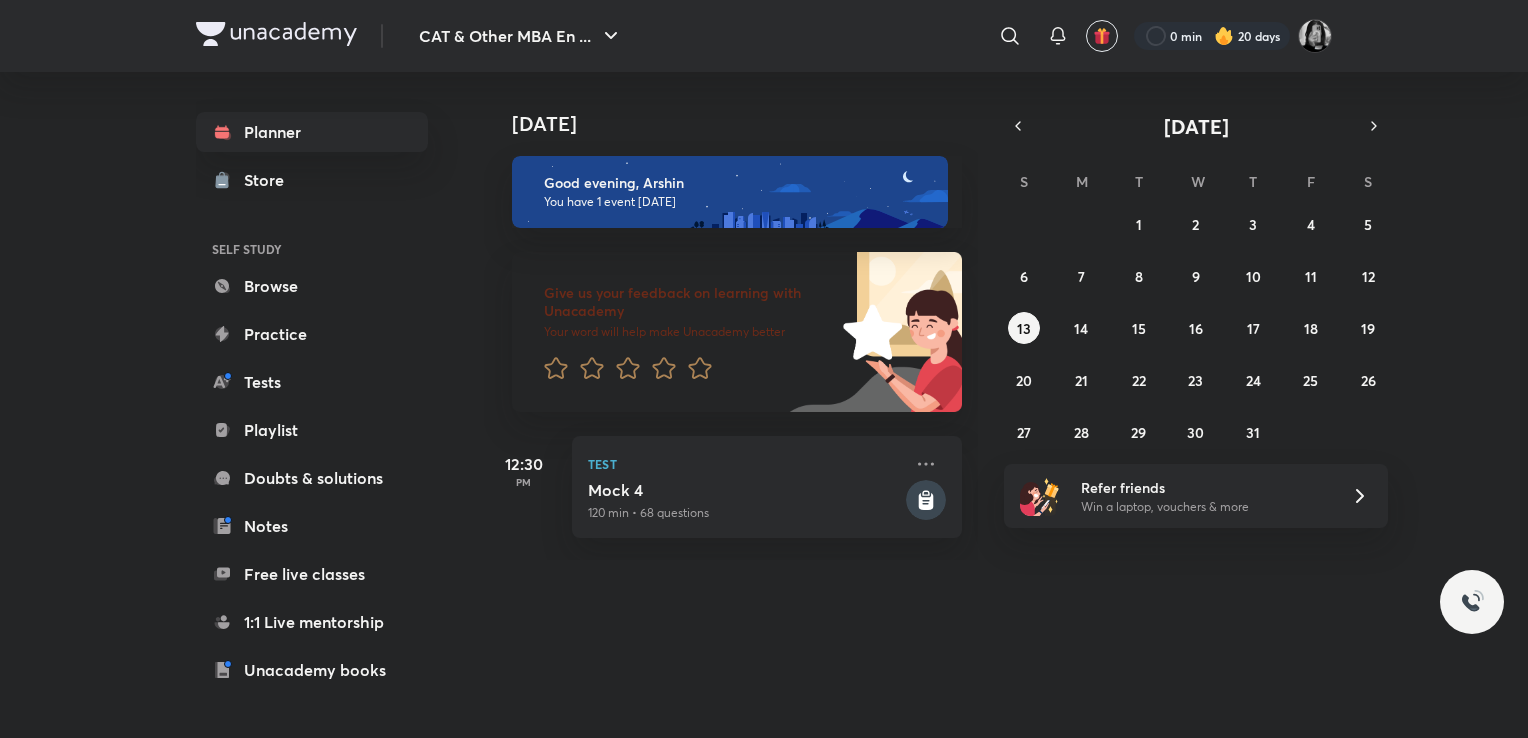 scroll, scrollTop: 0, scrollLeft: 0, axis: both 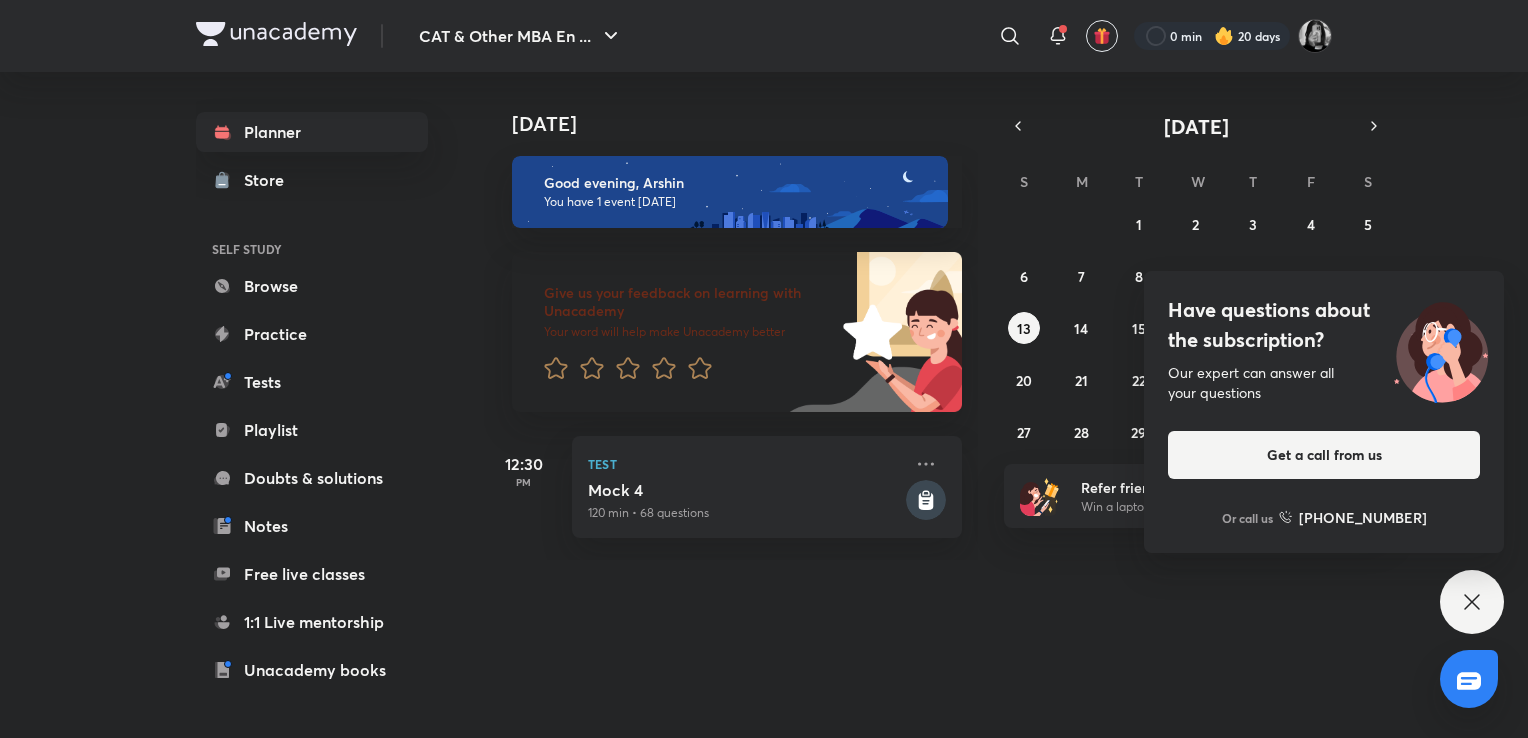 click on "Have questions about the subscription? Our expert can answer all your questions Get a call from us Or call us +91 8585858585" at bounding box center (1472, 602) 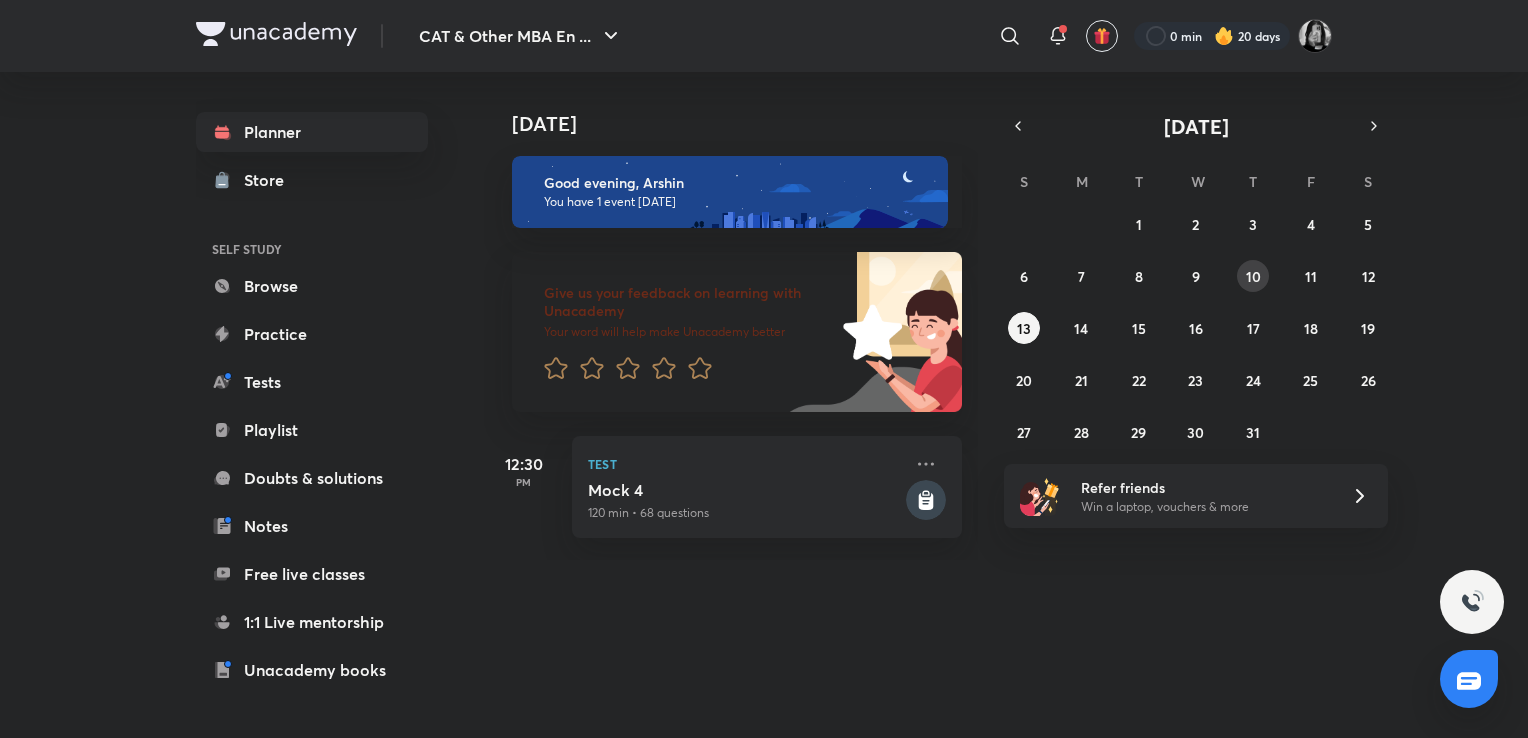 click on "10" at bounding box center (1253, 276) 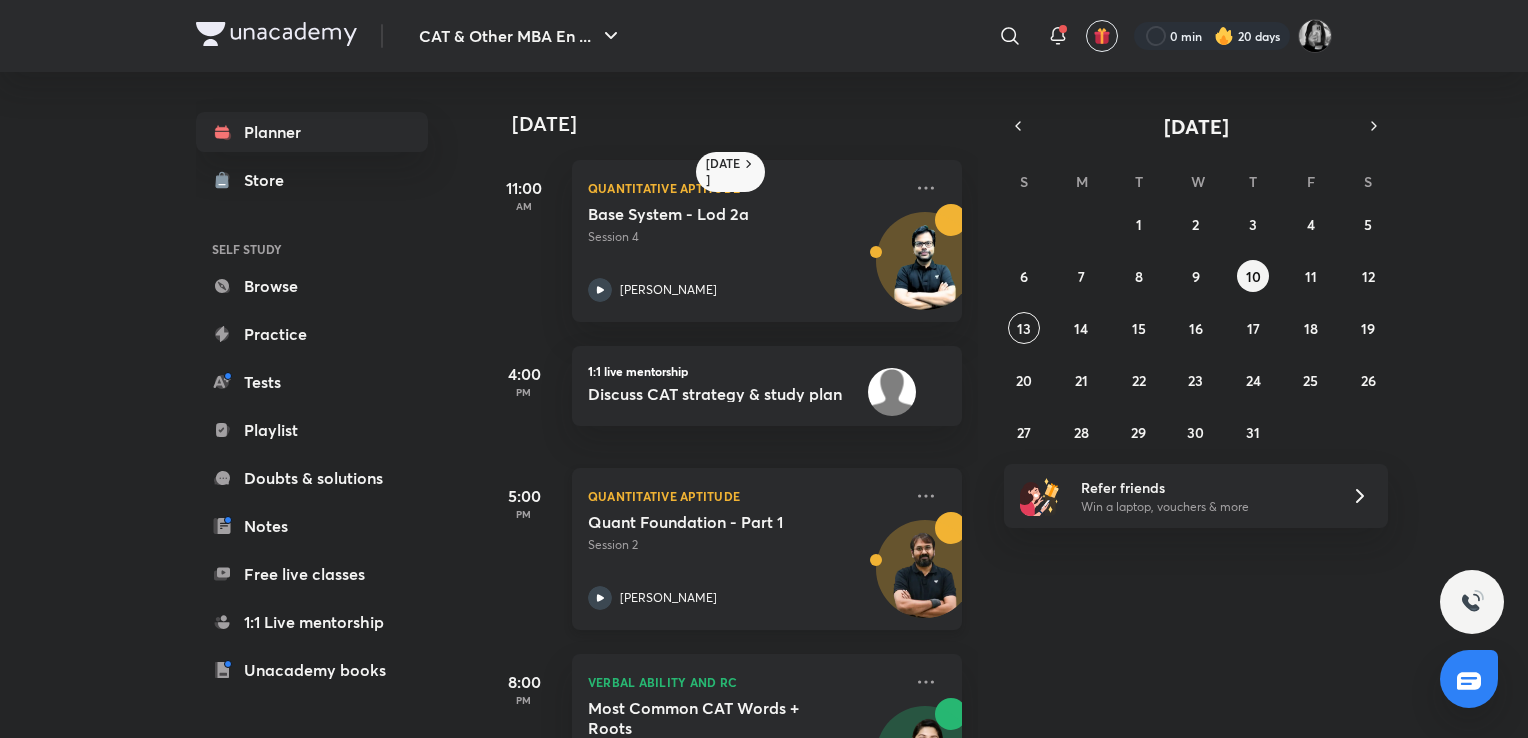 click on "Quantitative Aptitude" at bounding box center (745, 496) 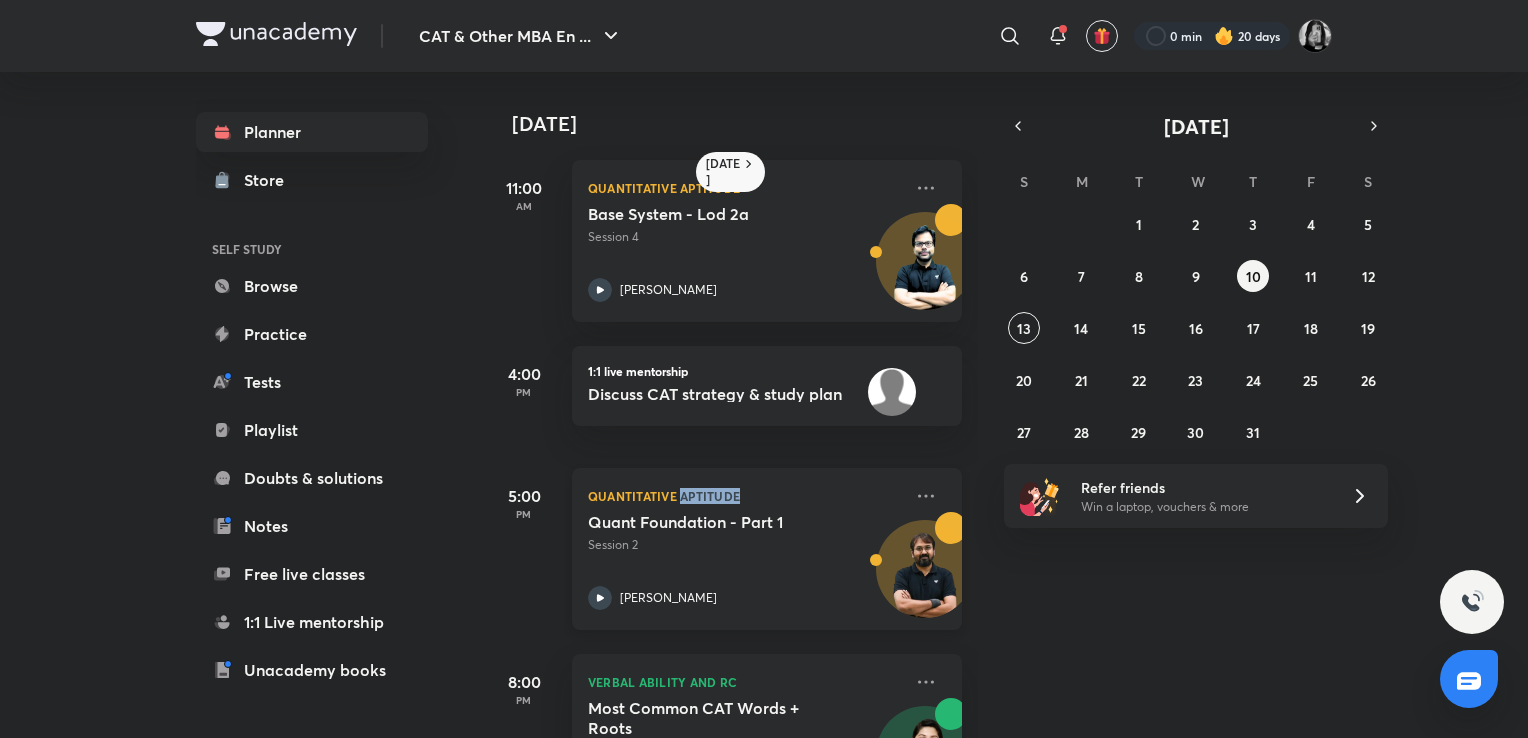 click on "Quantitative Aptitude" at bounding box center [745, 496] 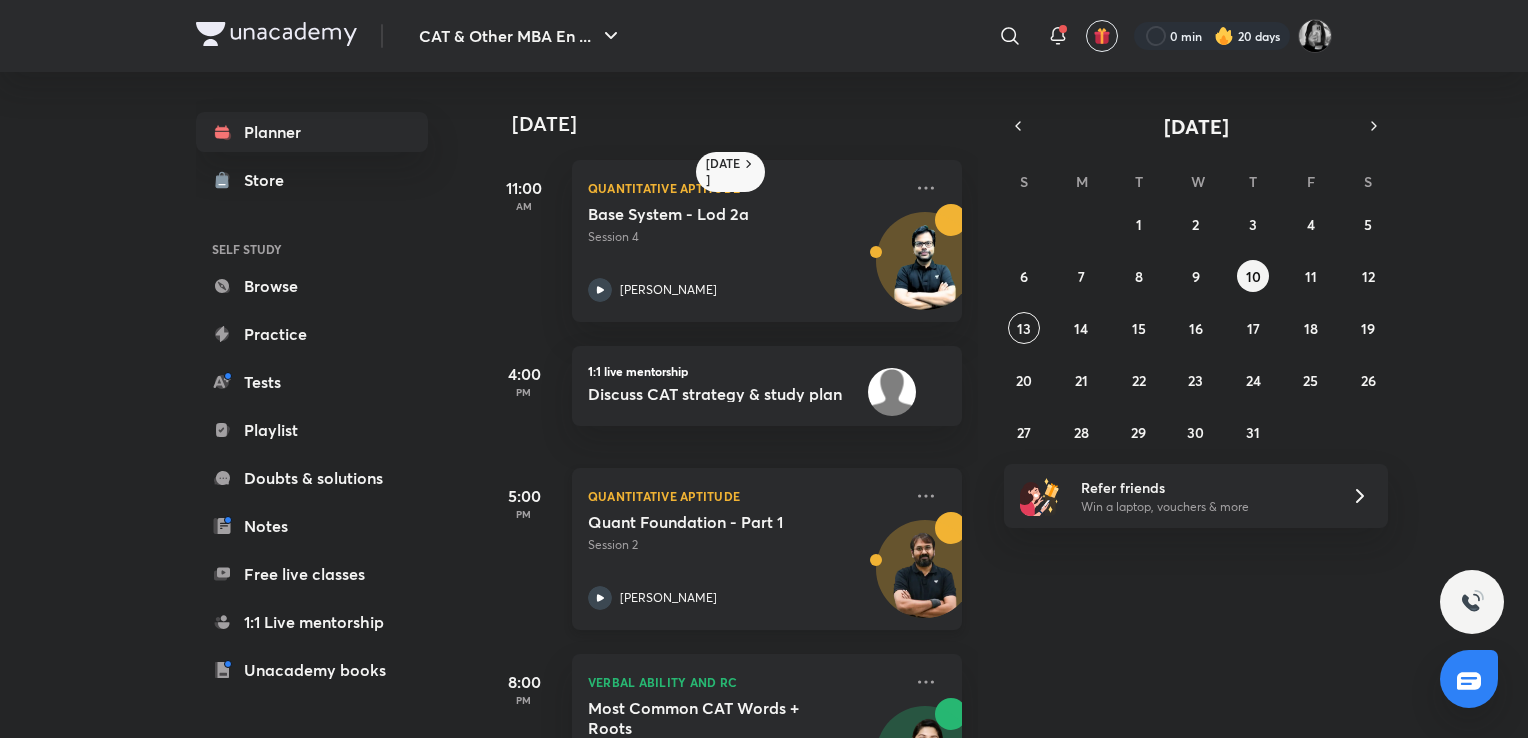 drag, startPoint x: 722, startPoint y: 498, endPoint x: 672, endPoint y: 562, distance: 81.21576 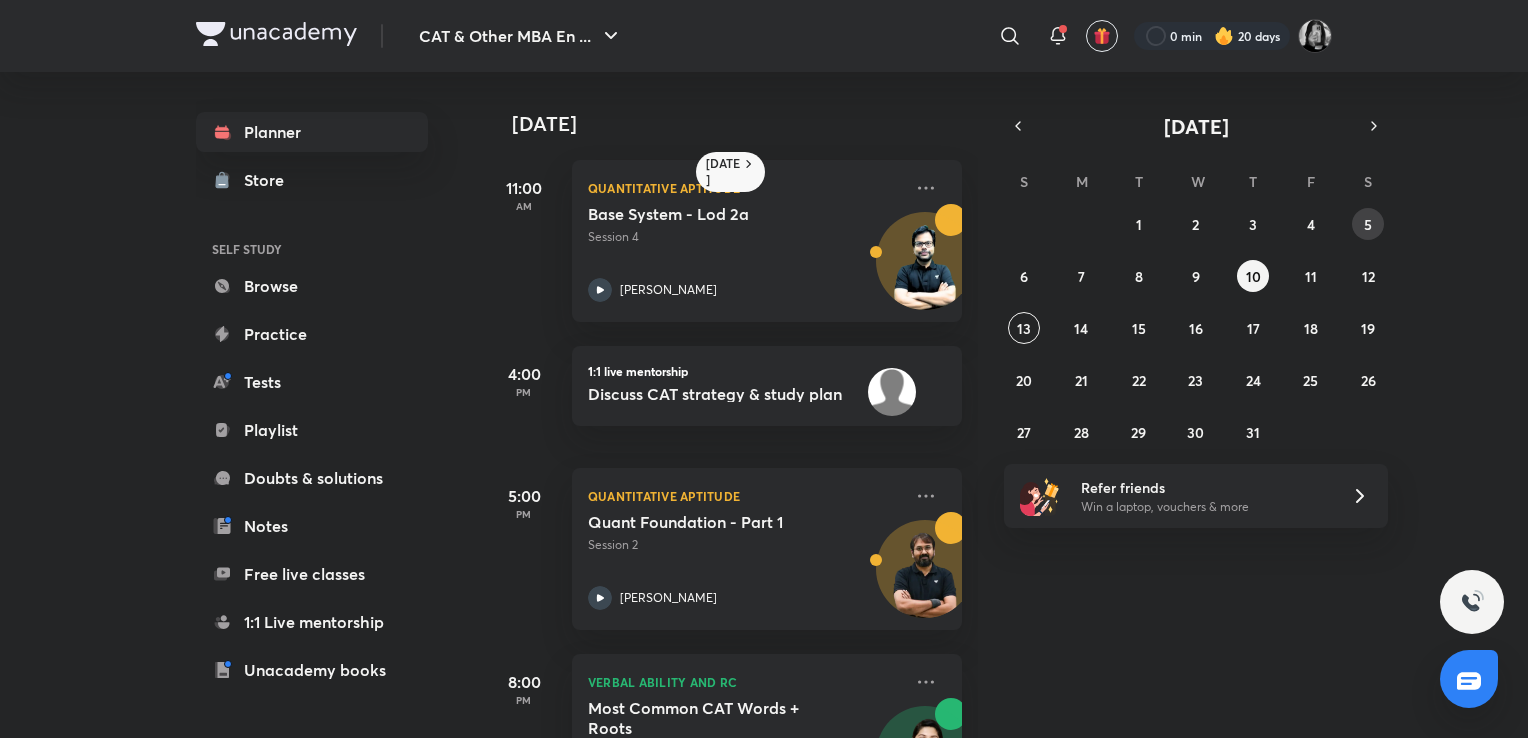 click on "5" at bounding box center (1368, 224) 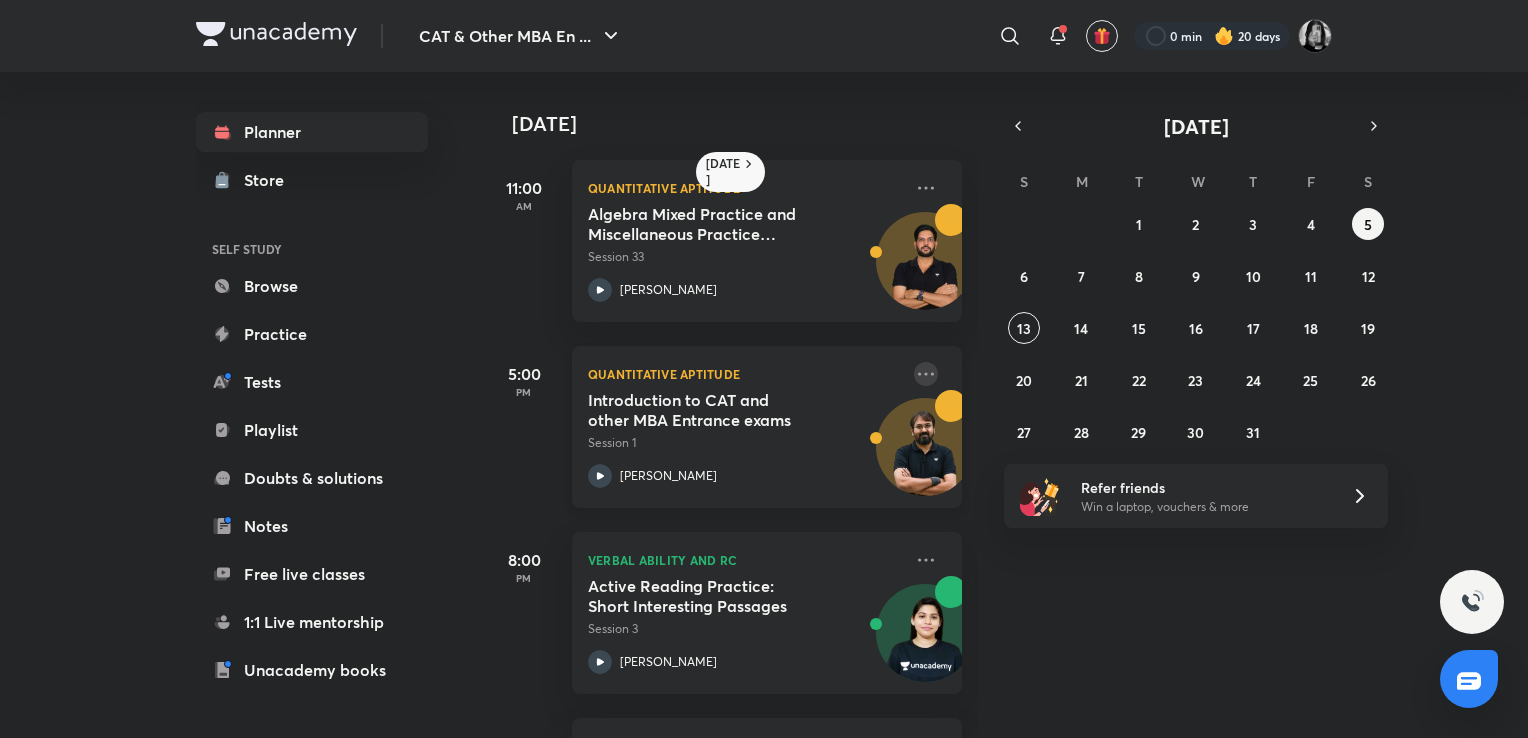 click 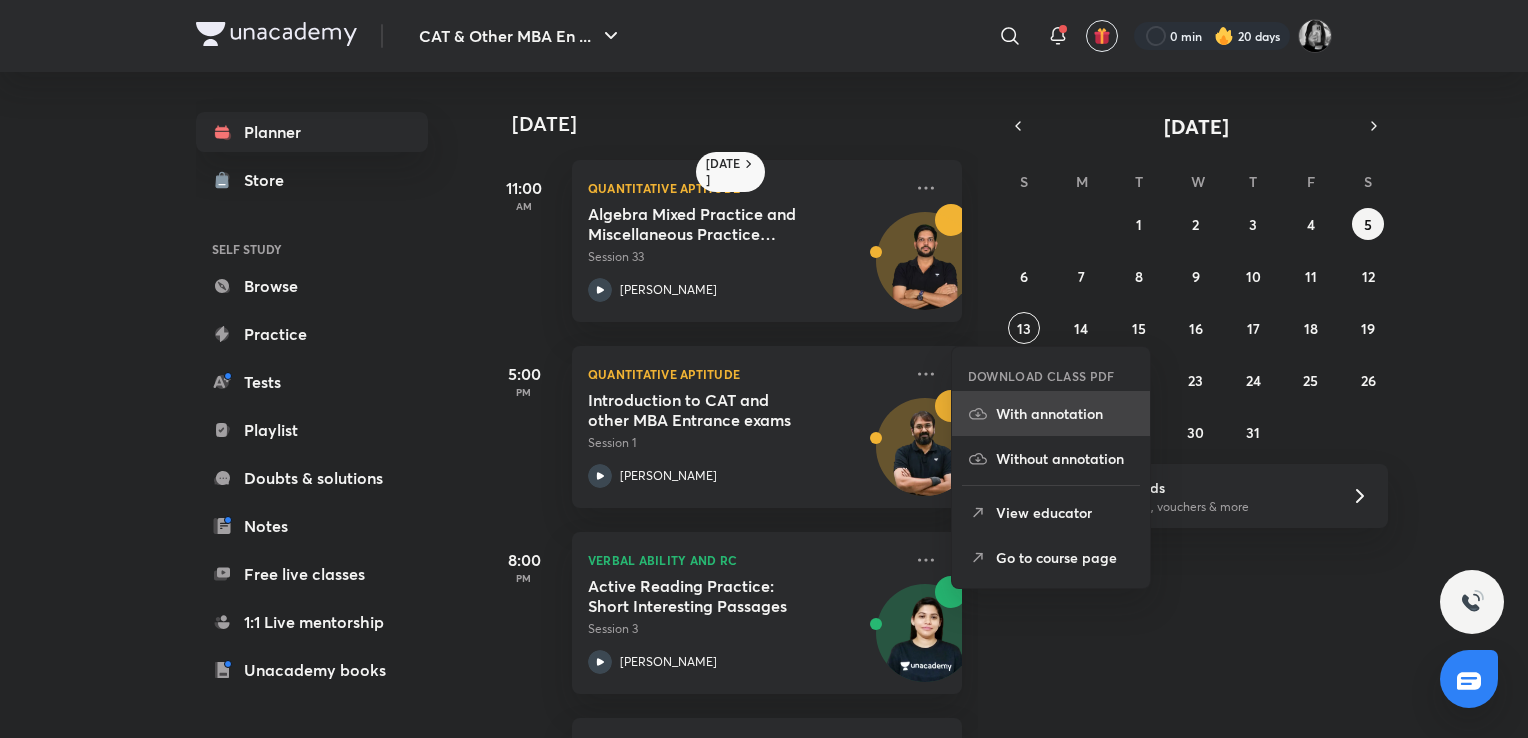 click 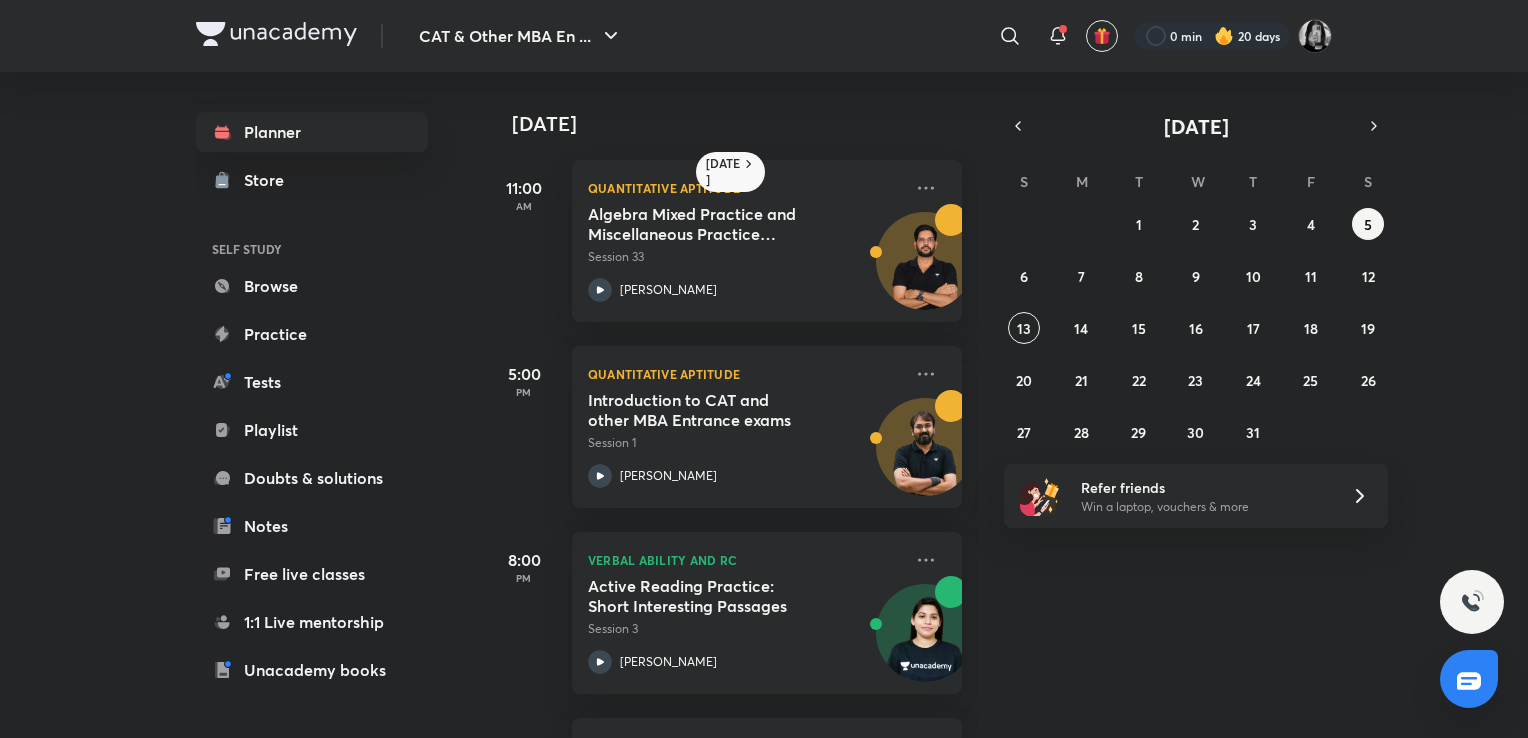 click on "Refer friends" at bounding box center [1204, 487] 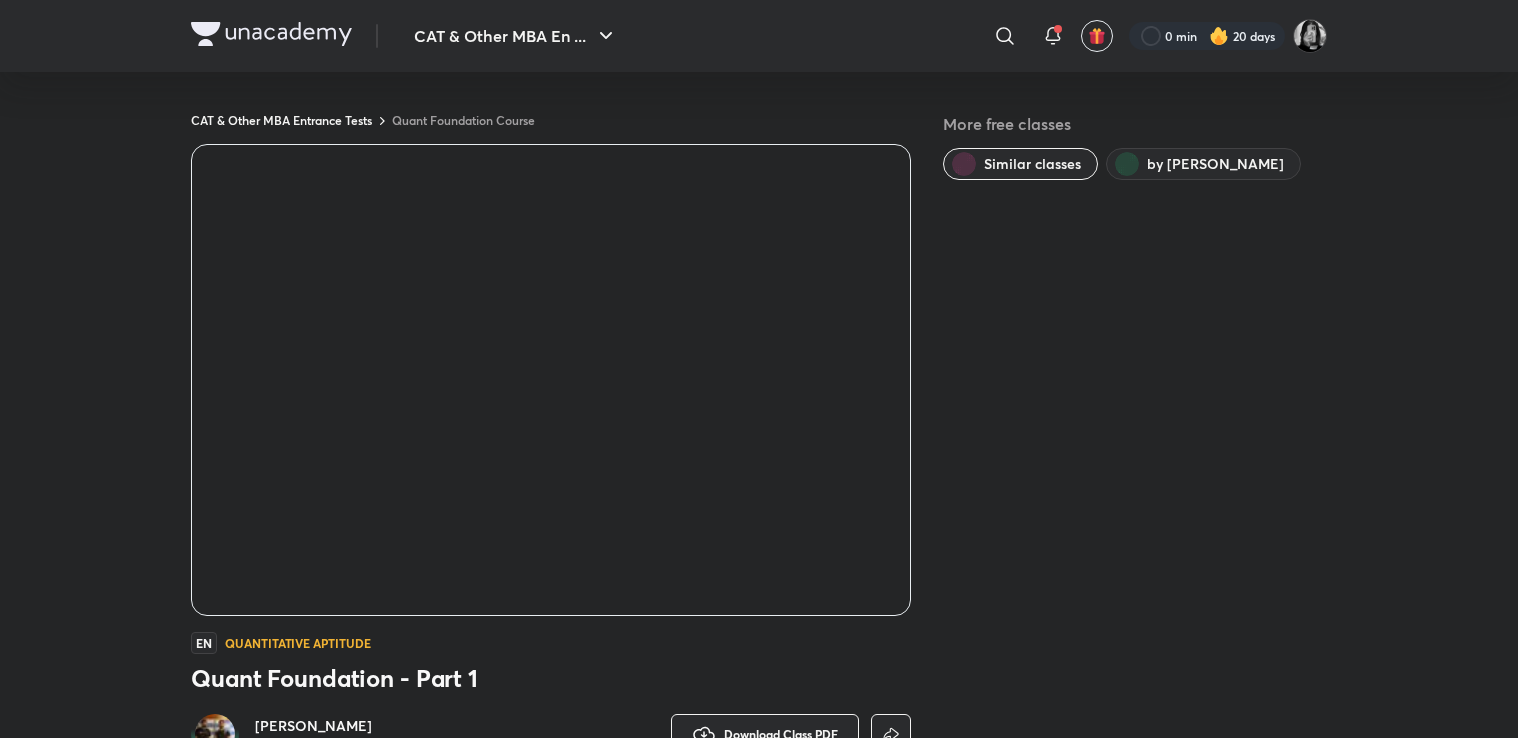 scroll, scrollTop: 0, scrollLeft: 0, axis: both 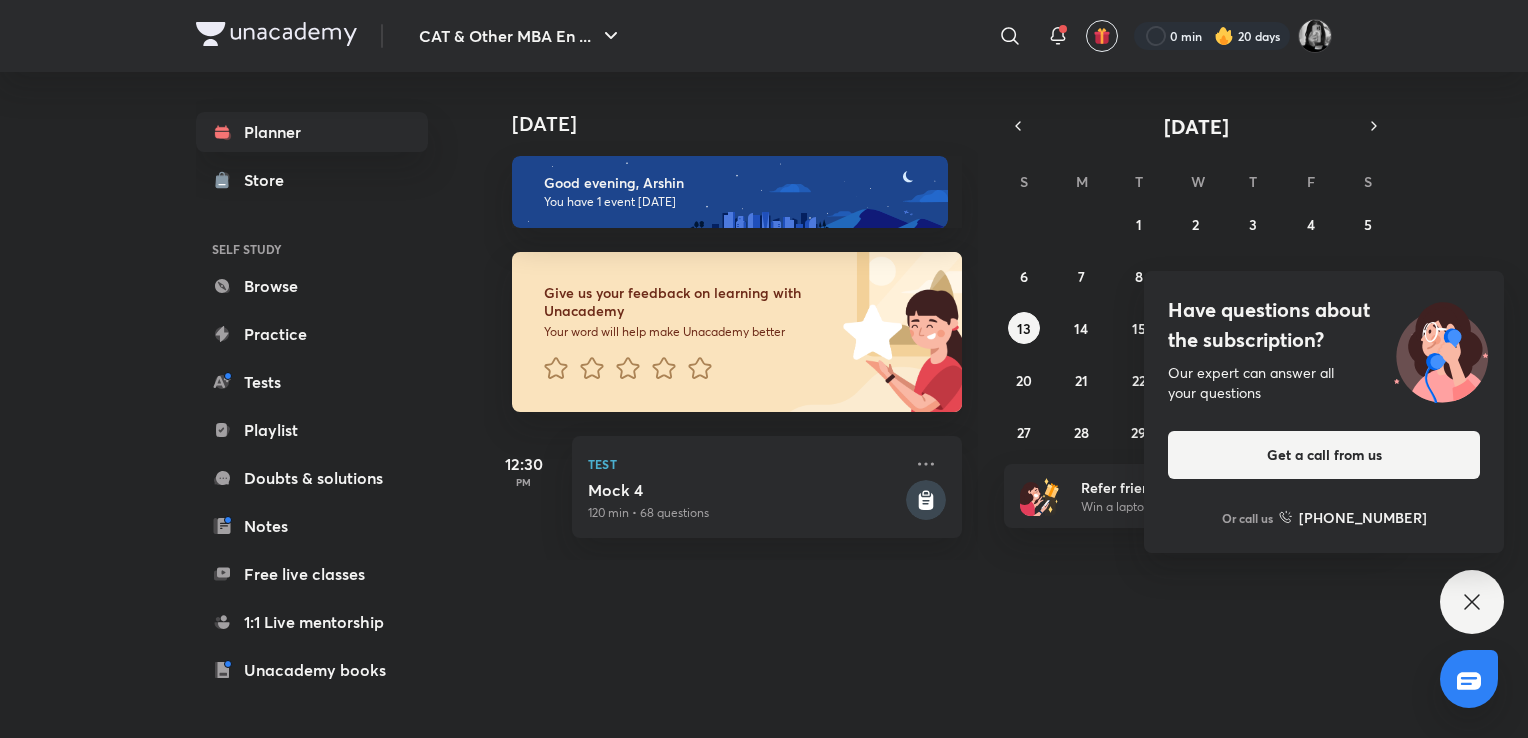 click 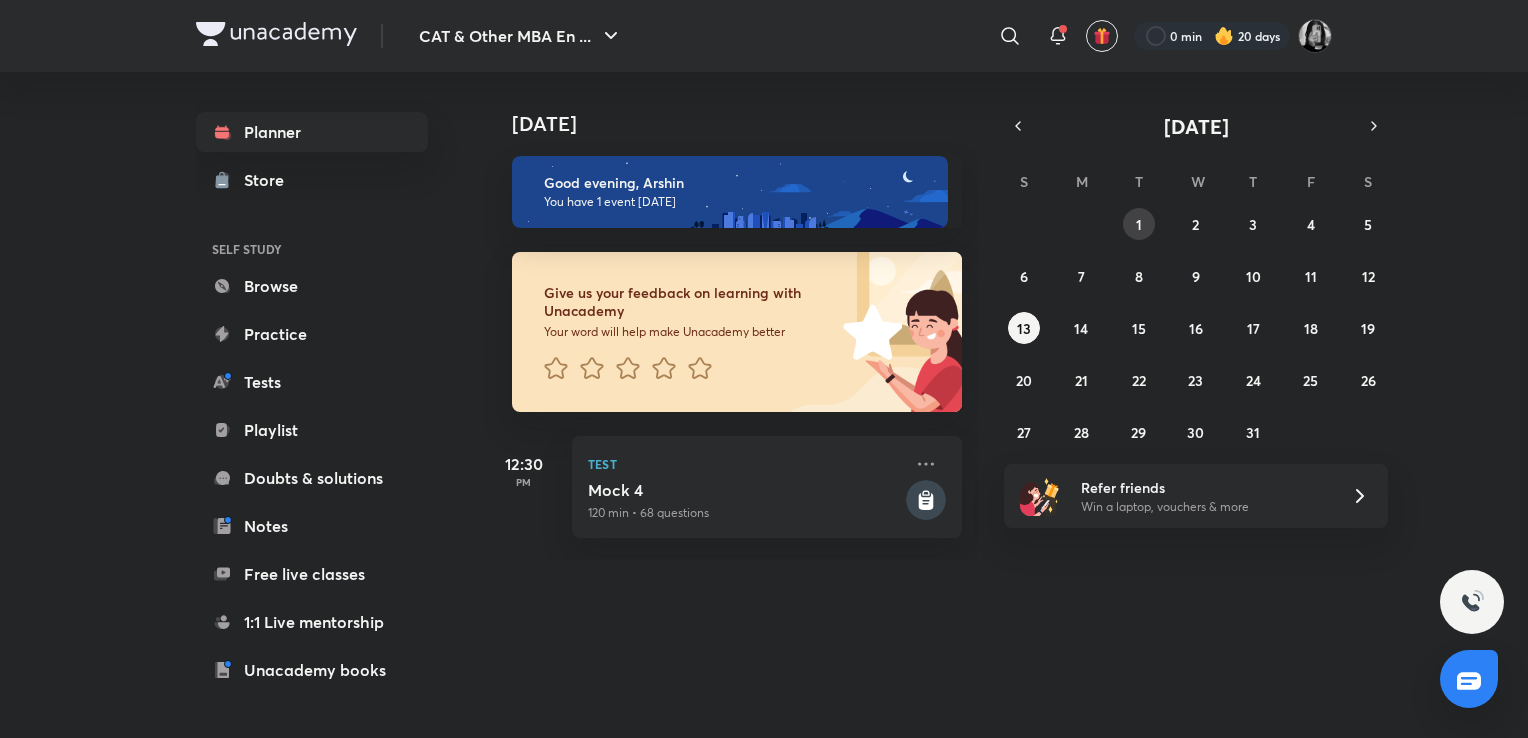 click on "1" at bounding box center (1139, 224) 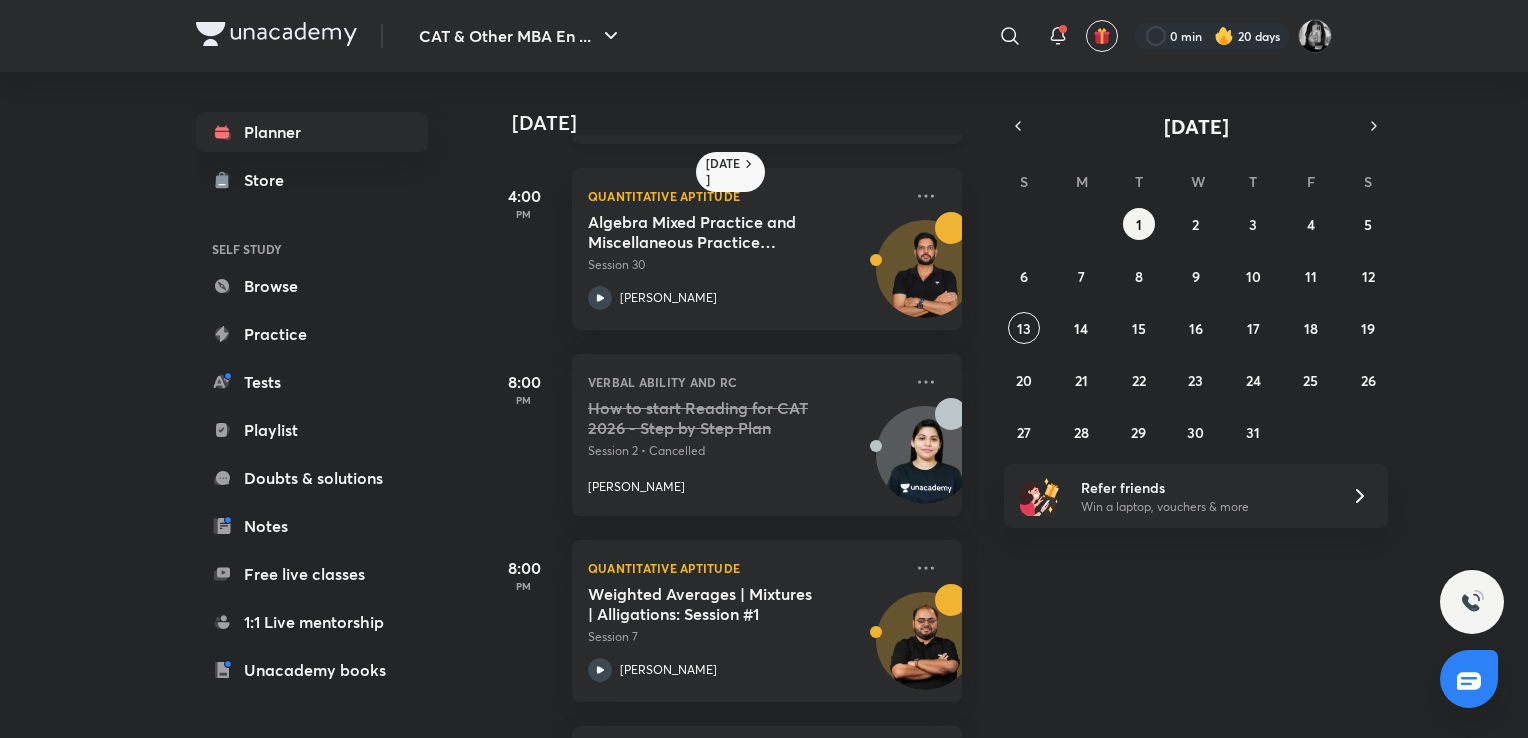 scroll, scrollTop: 480, scrollLeft: 0, axis: vertical 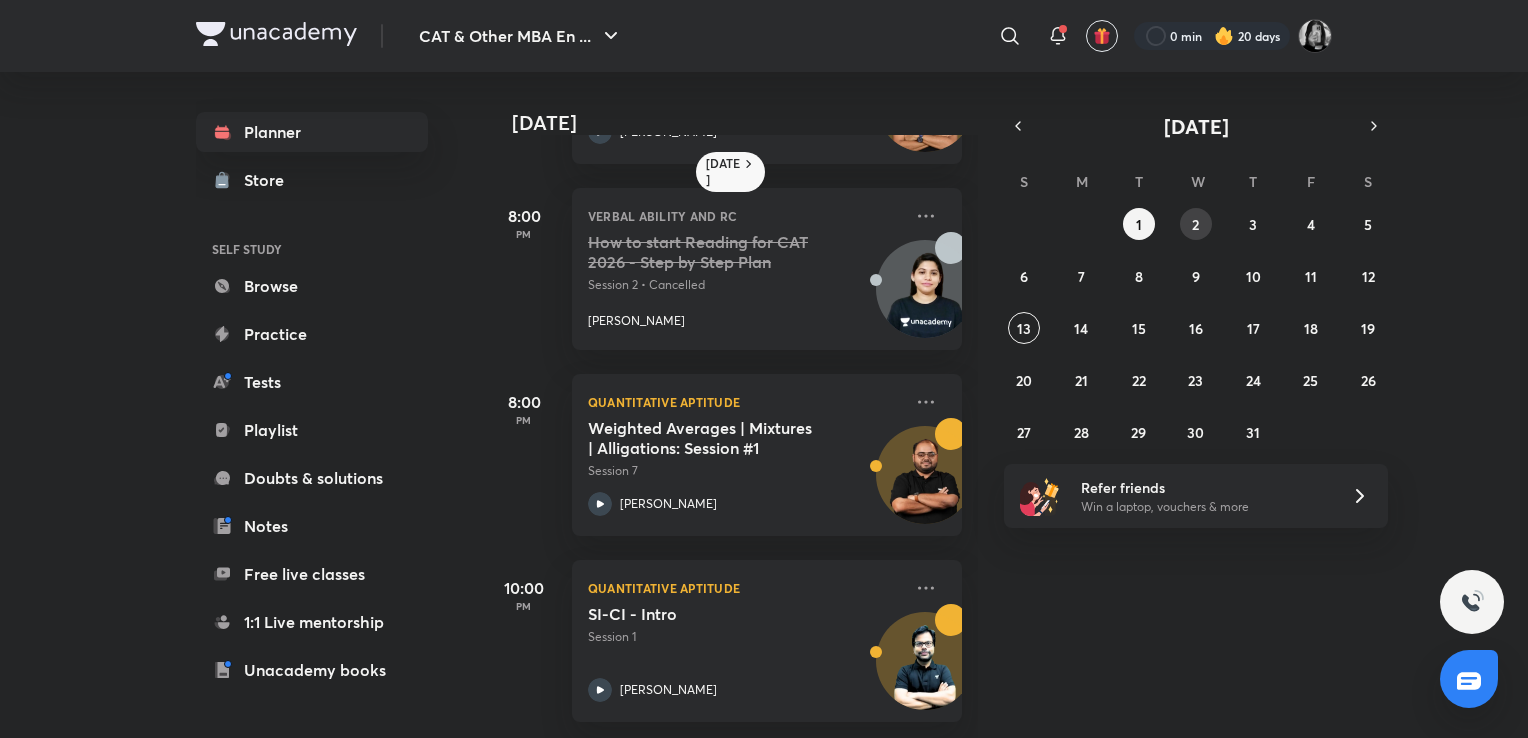 click on "2" at bounding box center (1196, 224) 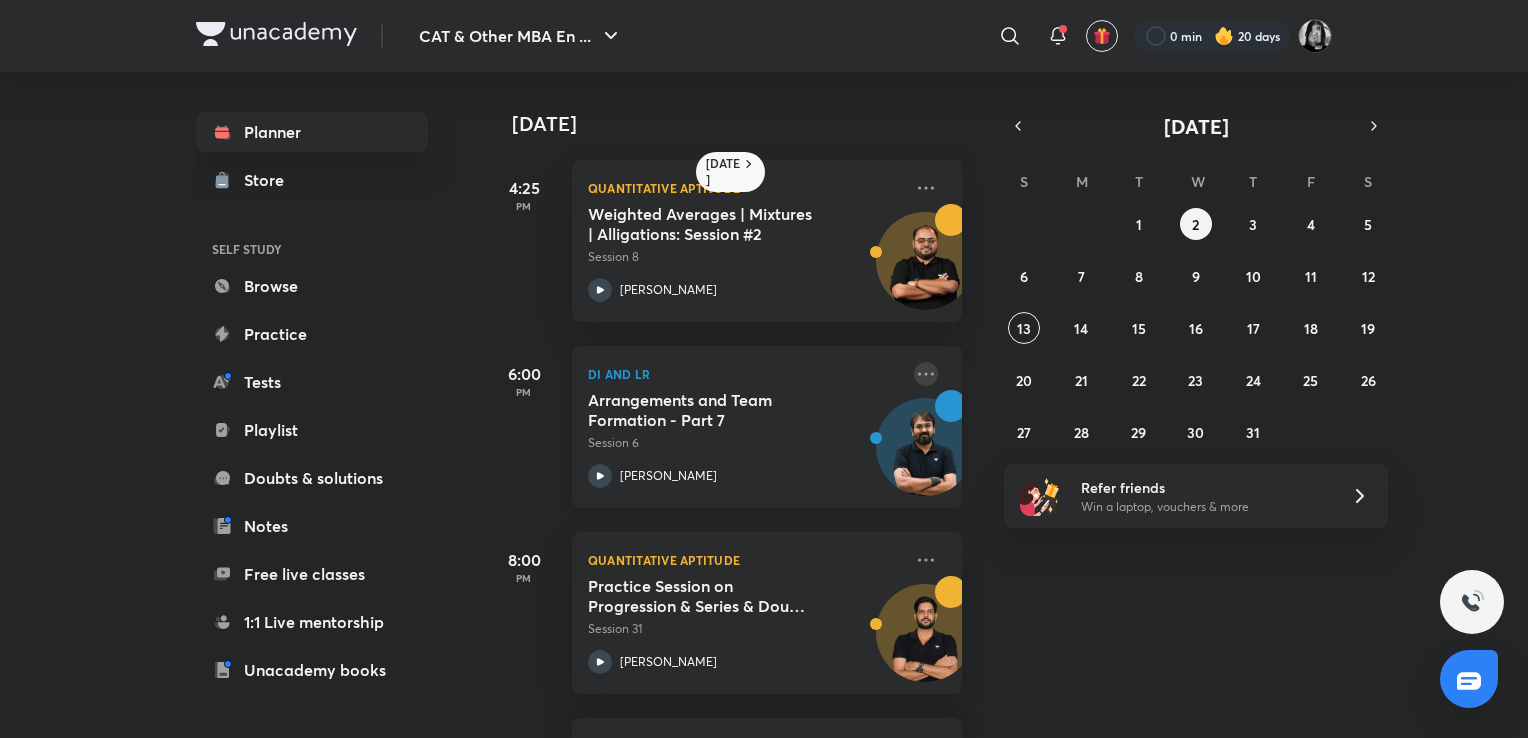 scroll, scrollTop: 172, scrollLeft: 0, axis: vertical 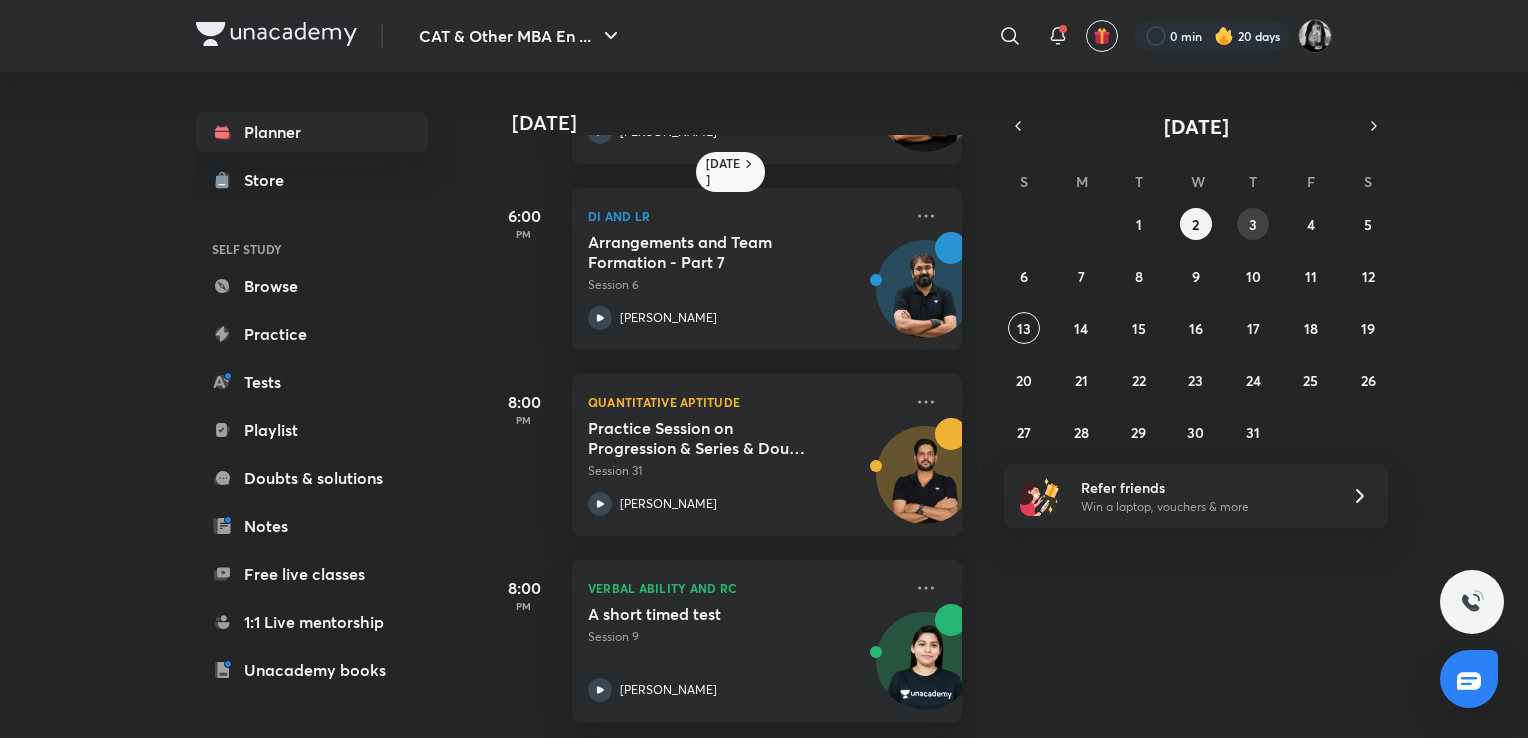 click on "3" at bounding box center (1253, 224) 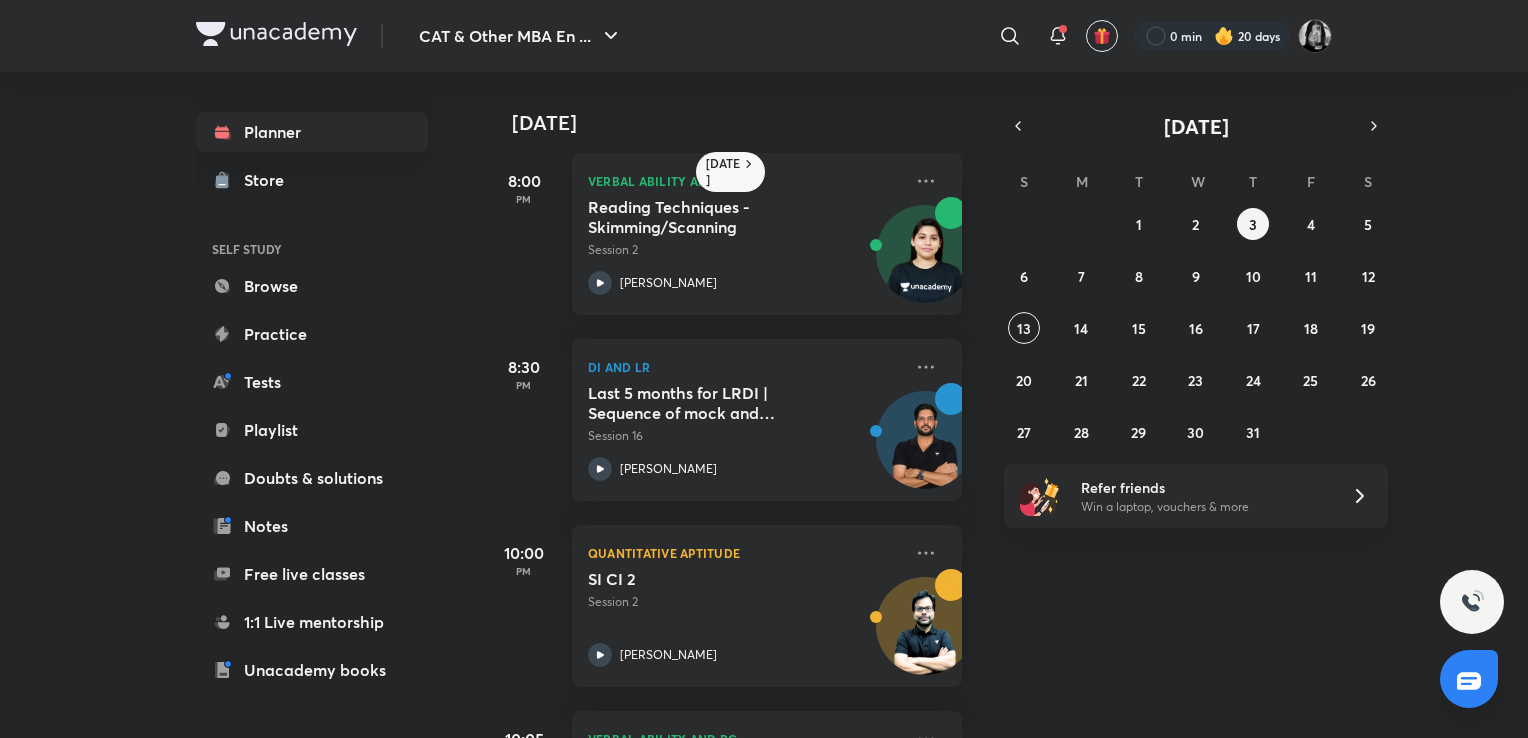 scroll, scrollTop: 316, scrollLeft: 0, axis: vertical 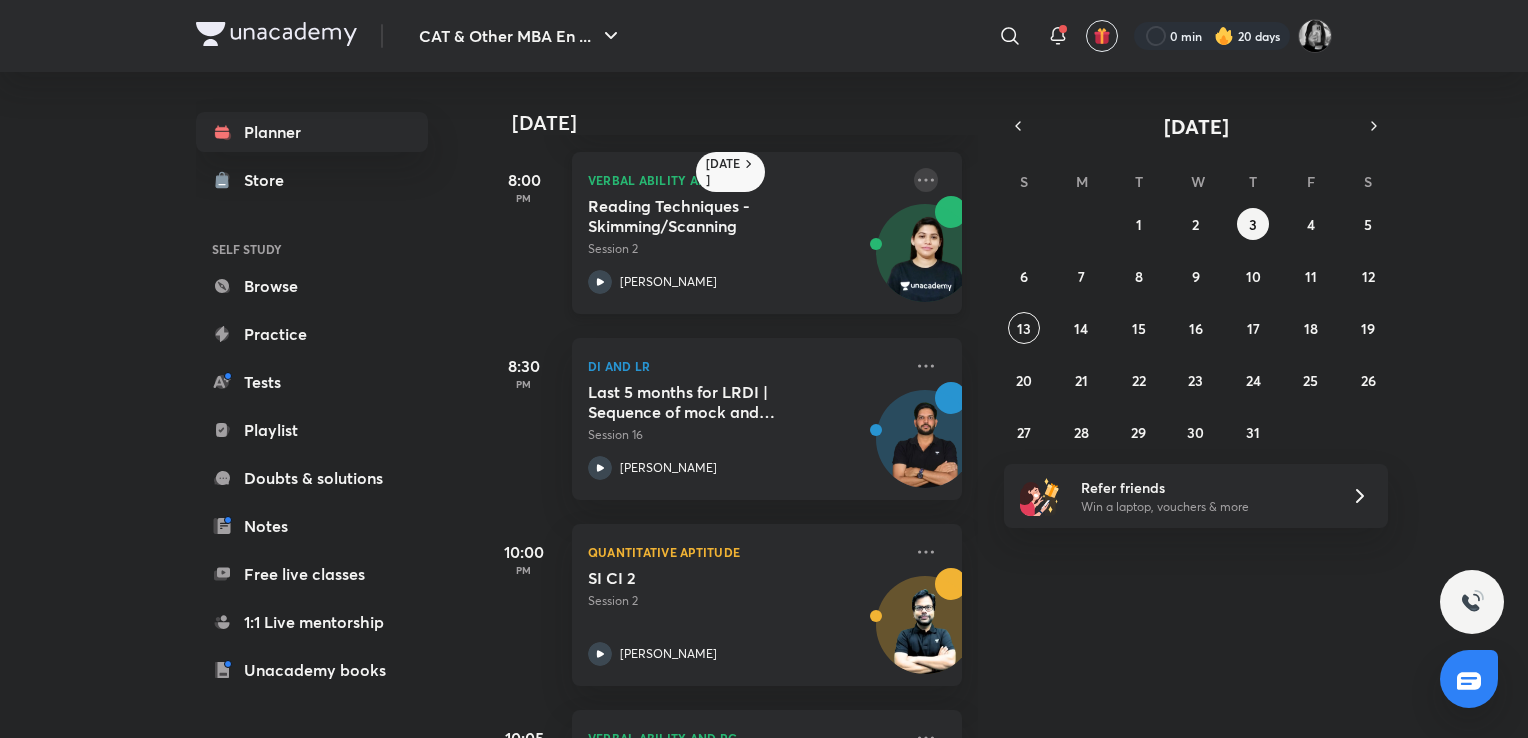 click 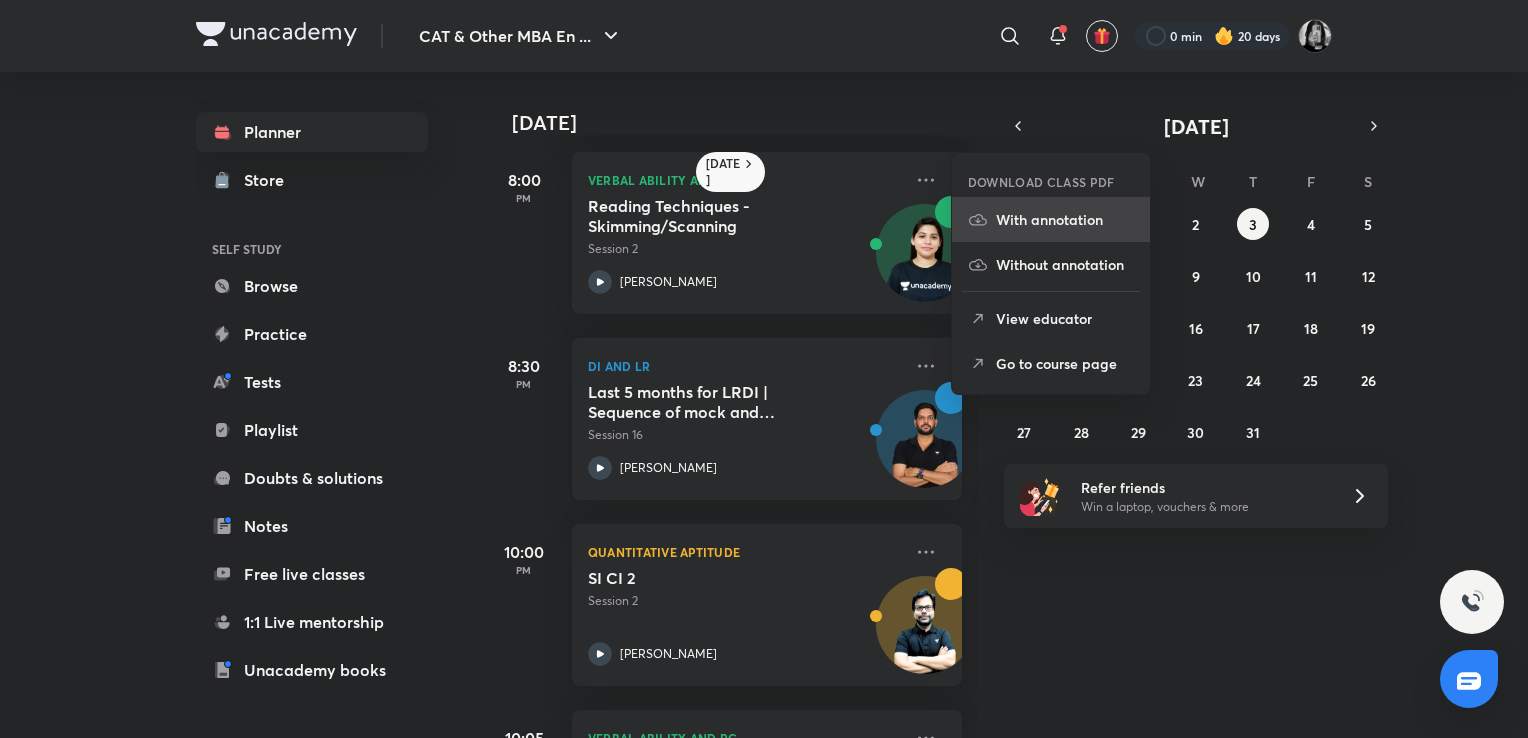 click on "With annotation" at bounding box center (1051, 219) 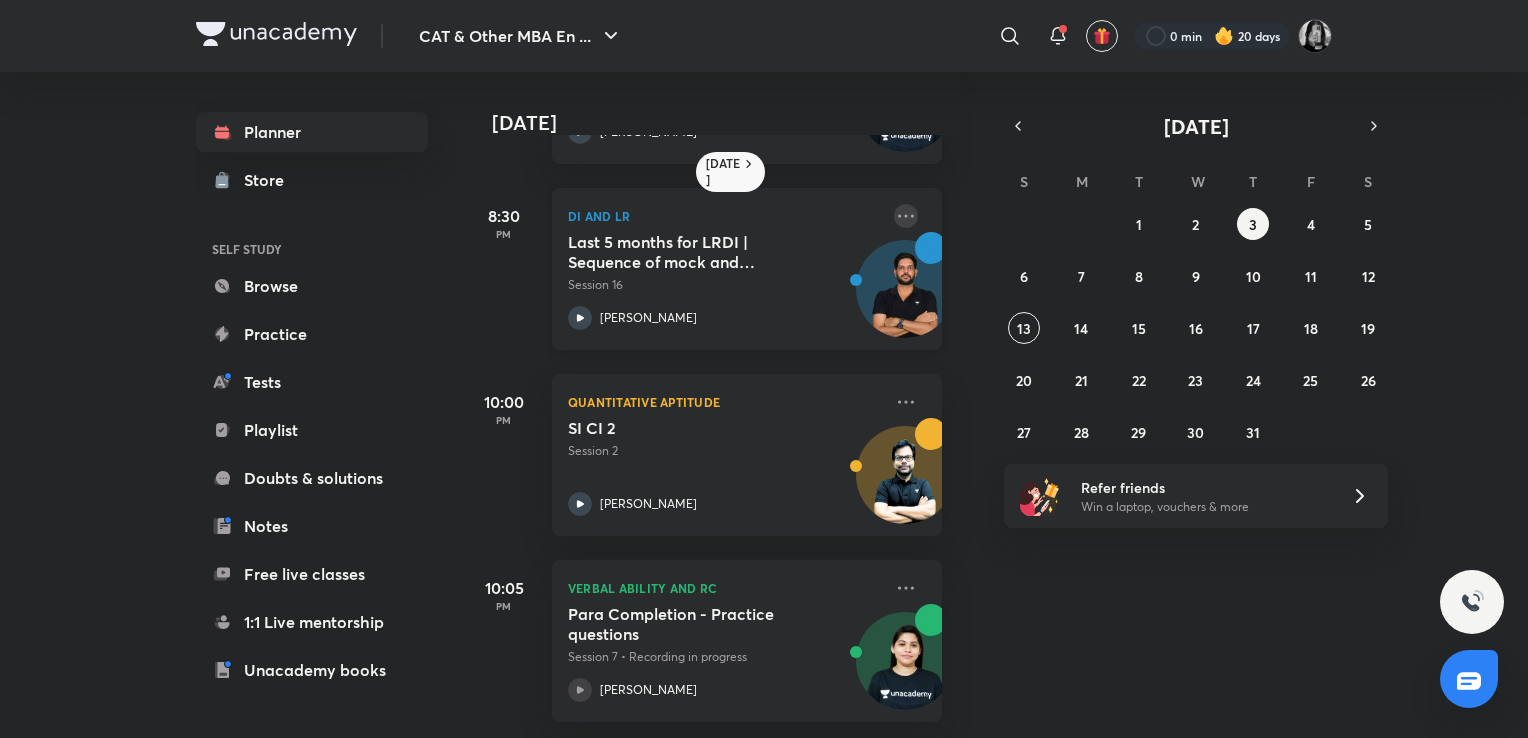 scroll, scrollTop: 480, scrollLeft: 14, axis: both 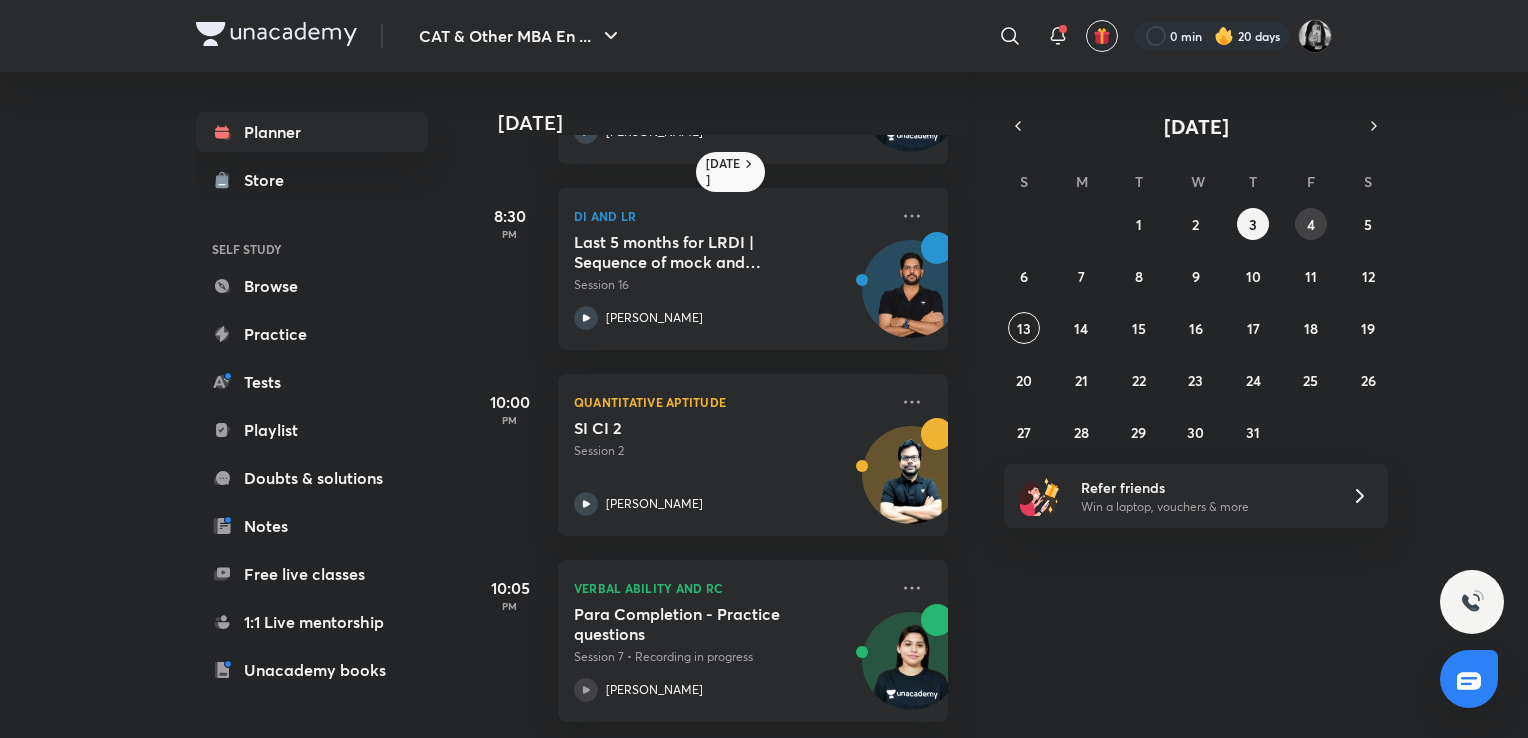 click on "29 30 1 2 3 4 5 6 7 8 9 10 11 12 13 14 15 16 17 18 19 20 21 22 23 24 25 26 27 28 29 30 31 1 2" at bounding box center (1196, 328) 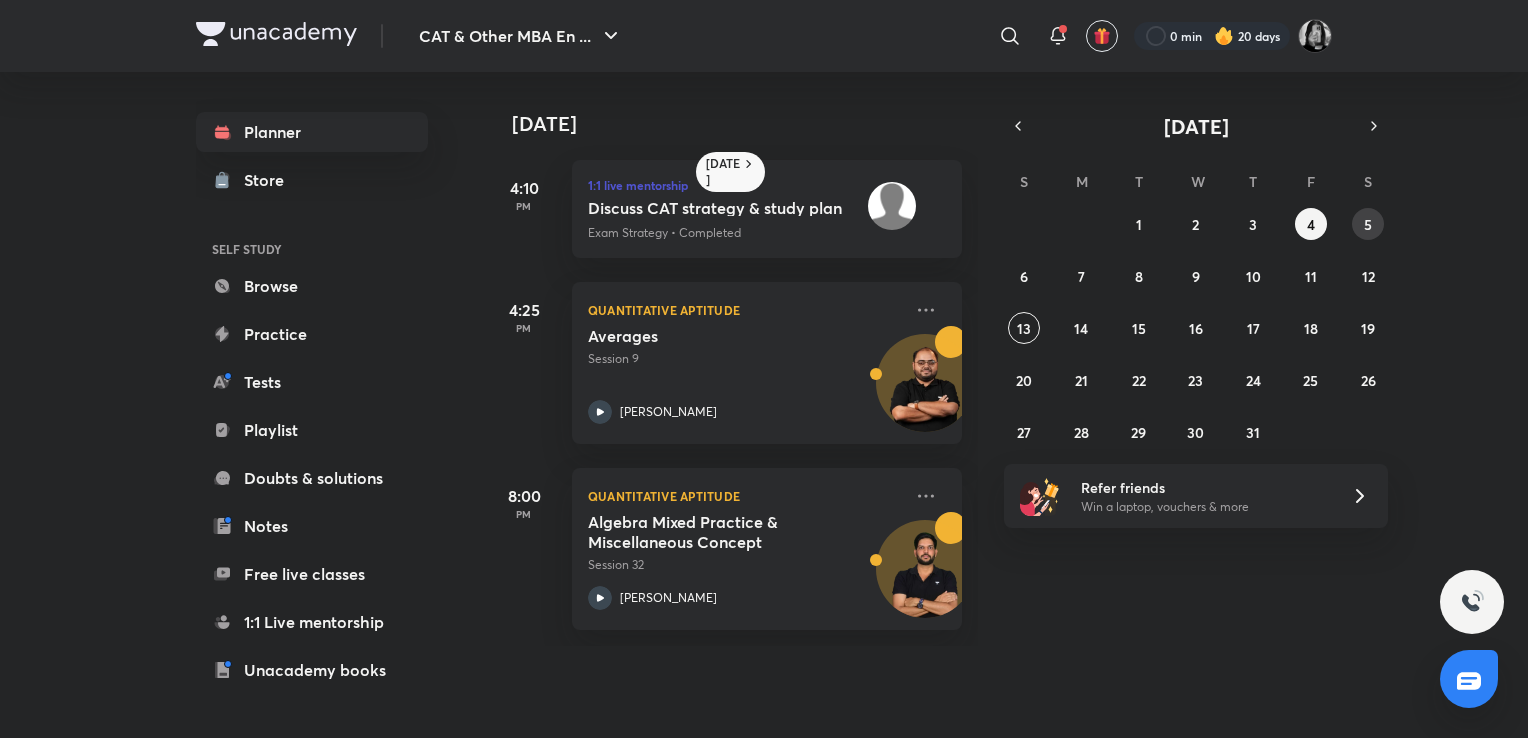 click on "5" at bounding box center (1368, 224) 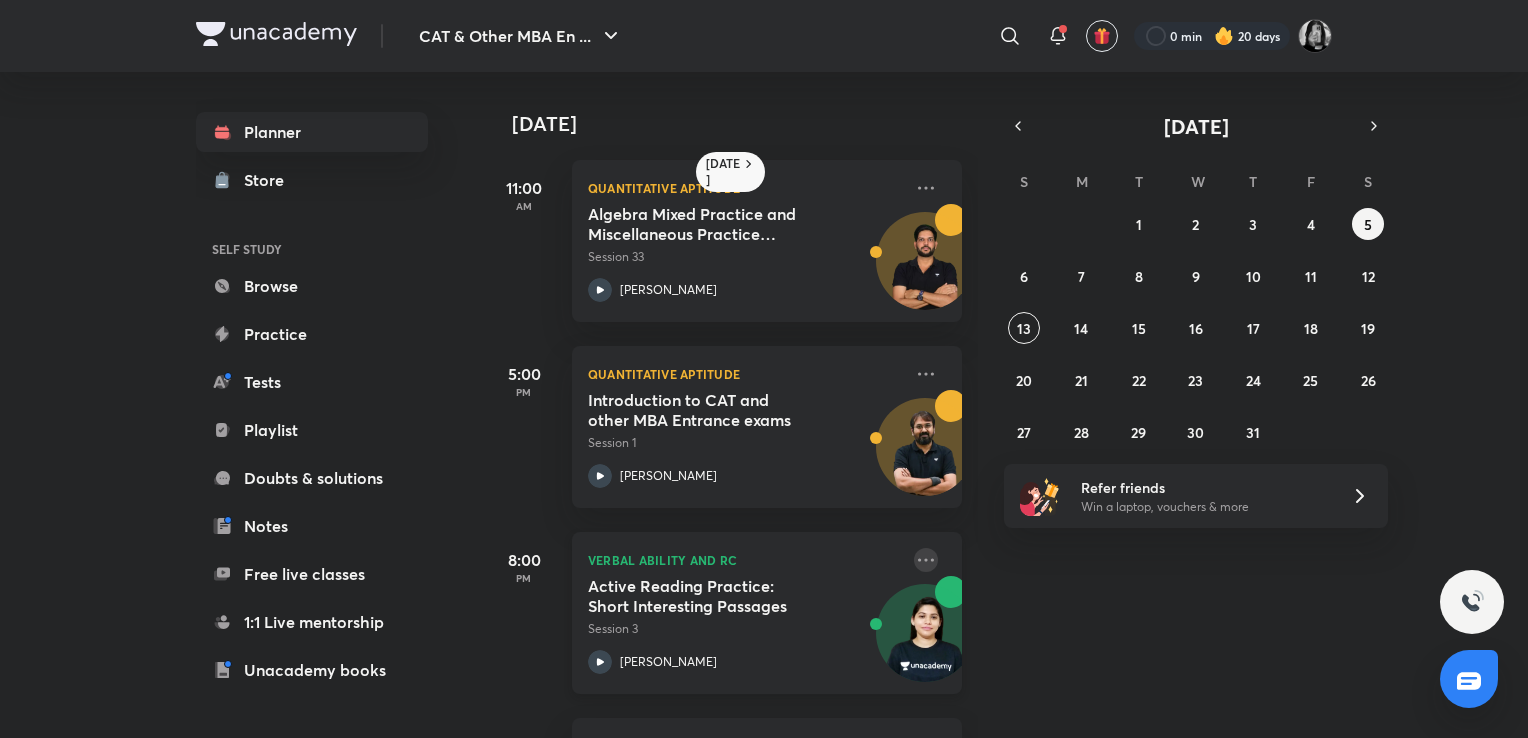 click 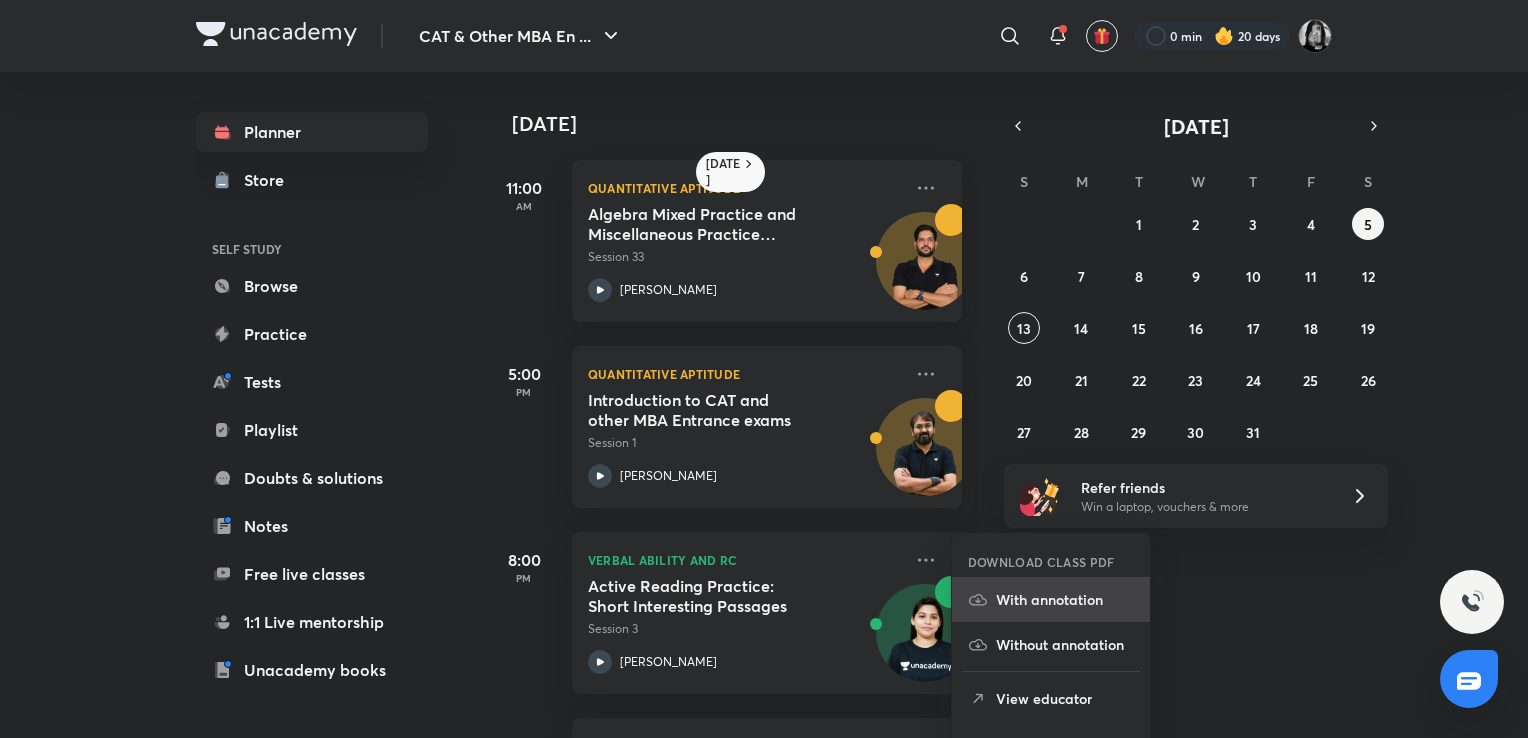click 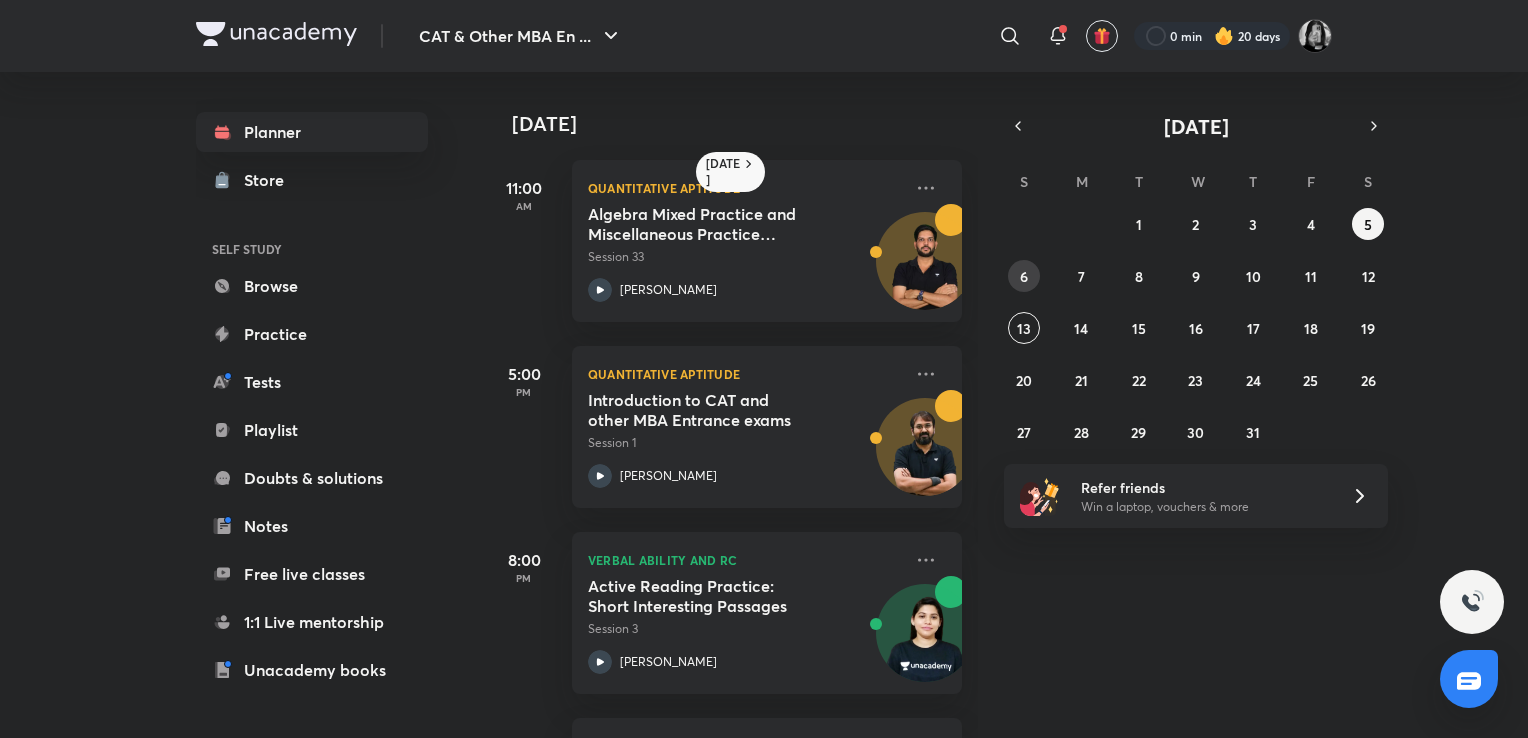 click on "6" at bounding box center (1024, 276) 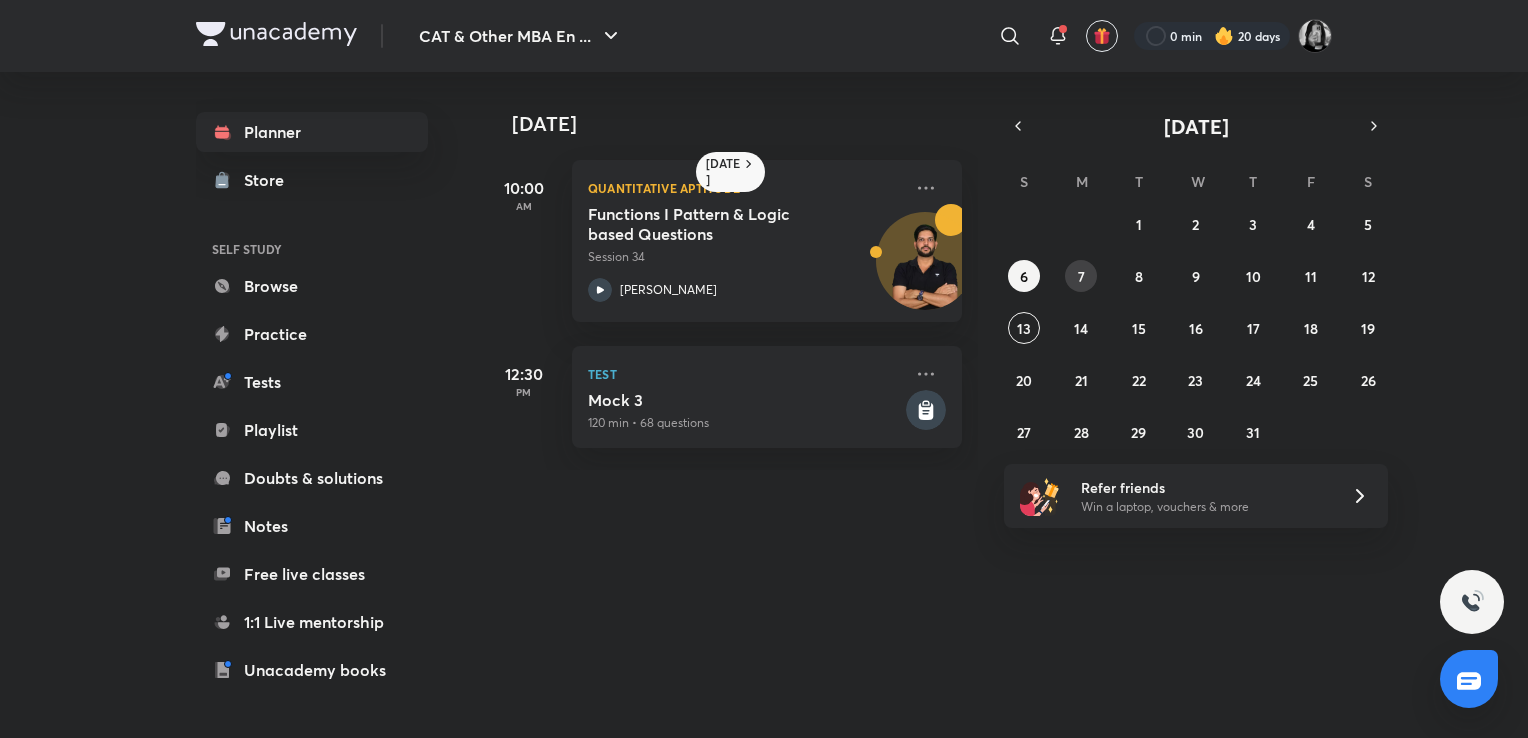 click on "7" at bounding box center [1081, 276] 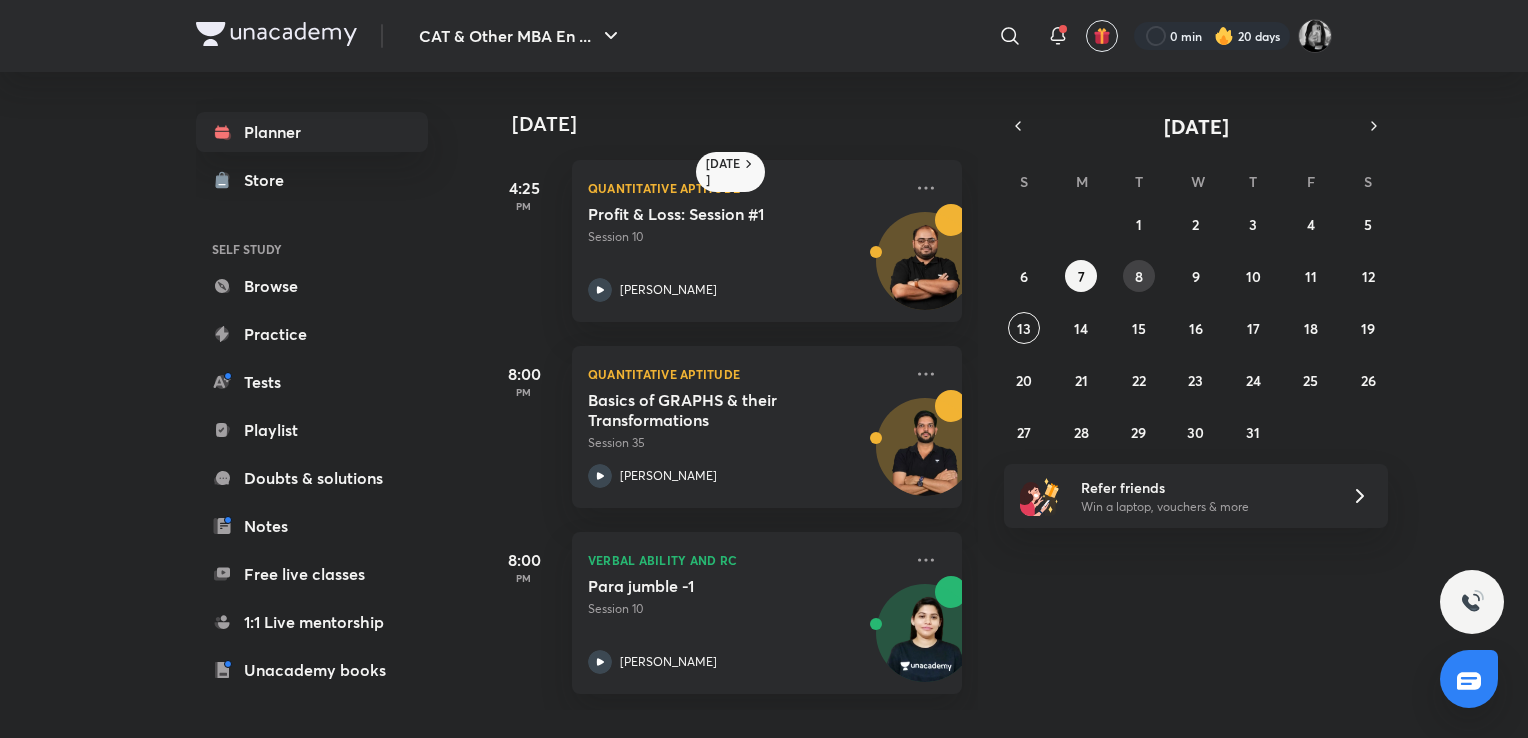 click on "8" at bounding box center [1139, 276] 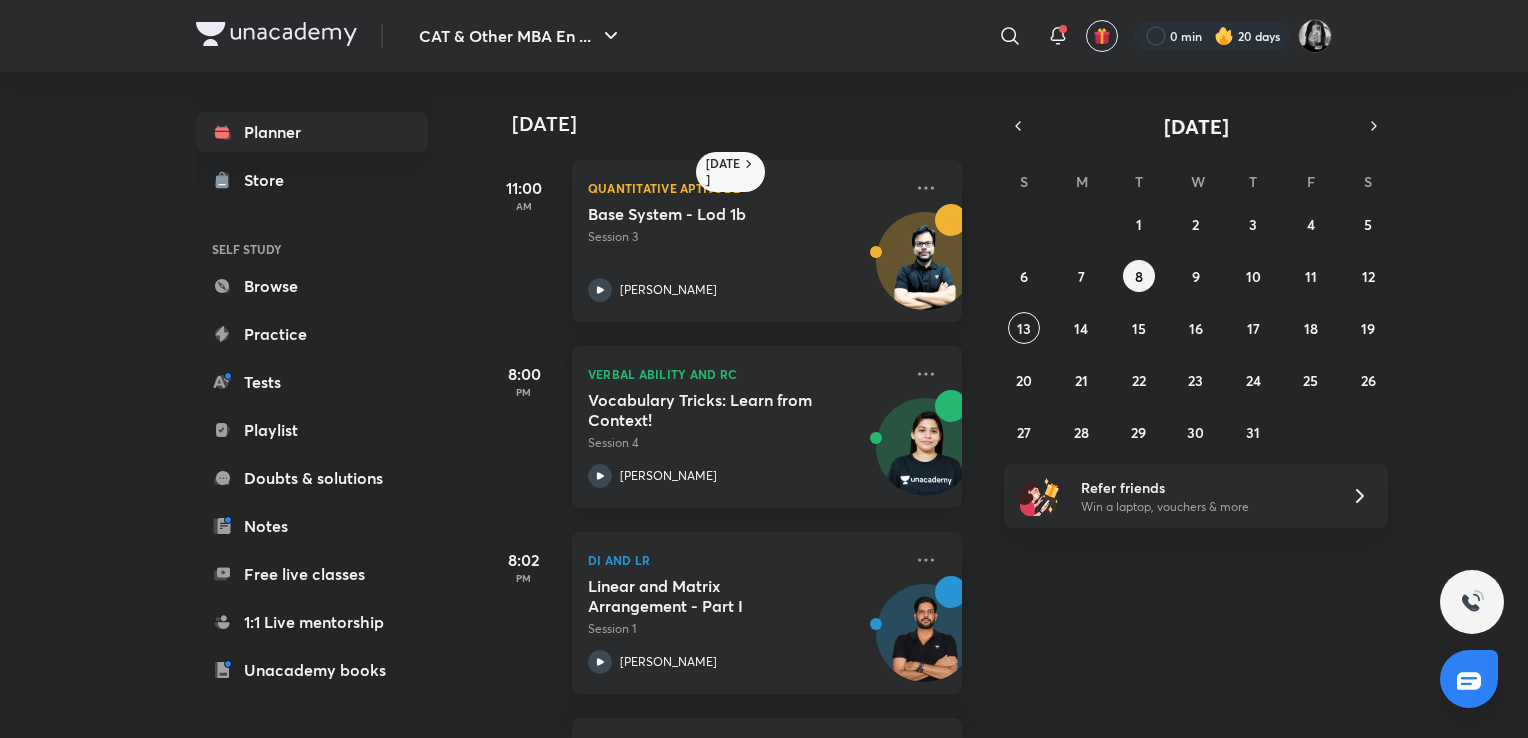 click on "Verbal Ability and RC Vocabulary Tricks: Learn from Context! Session 4 [PERSON_NAME]" at bounding box center [767, 427] 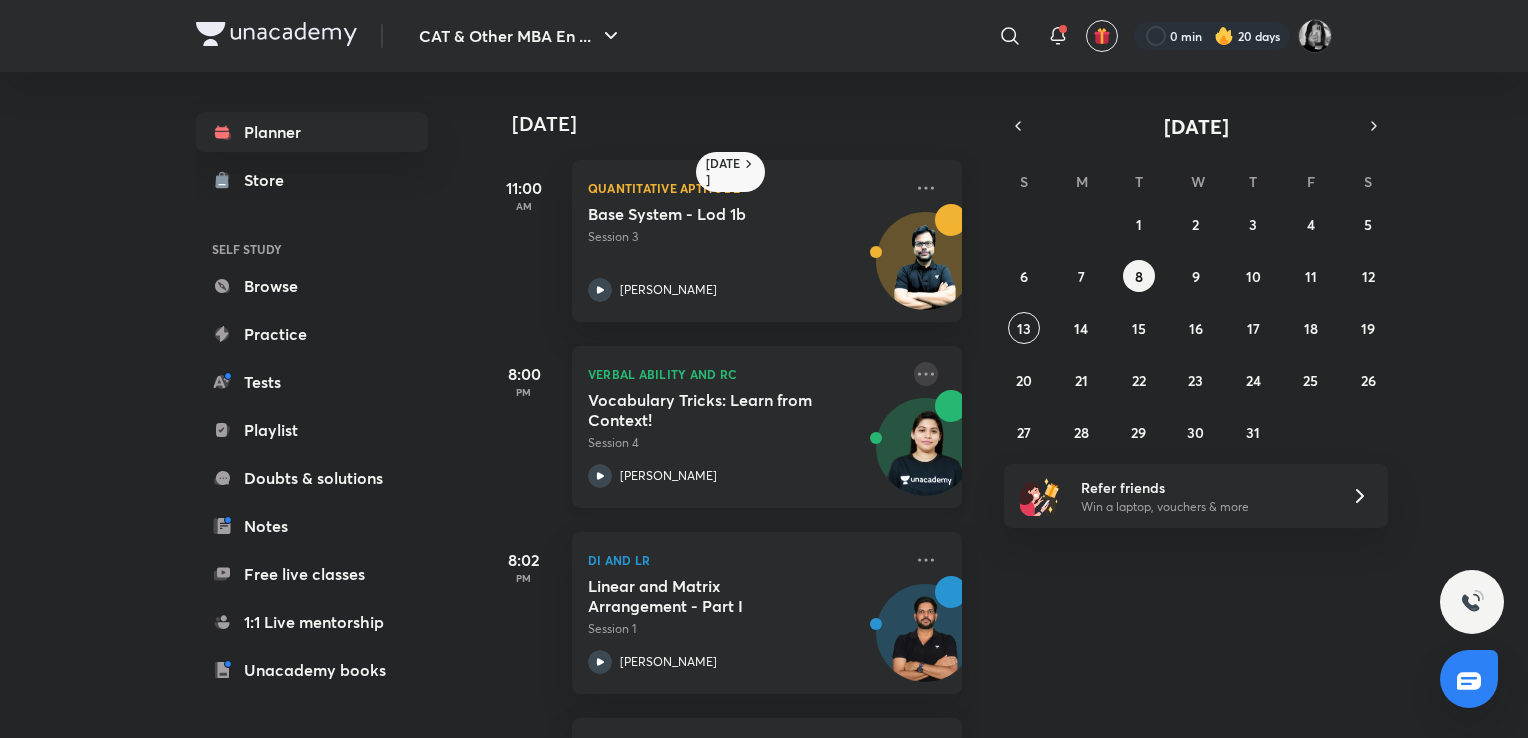 click 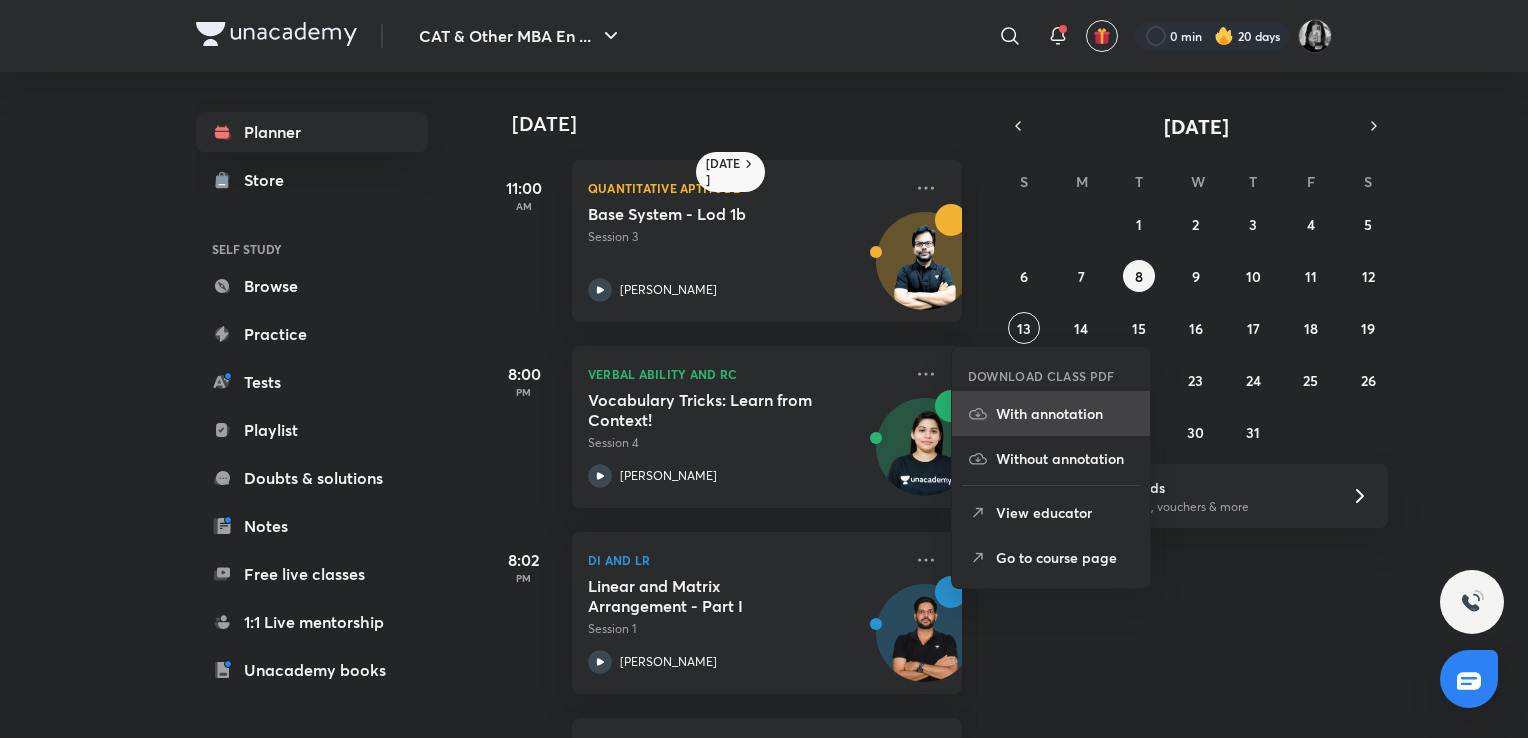 click 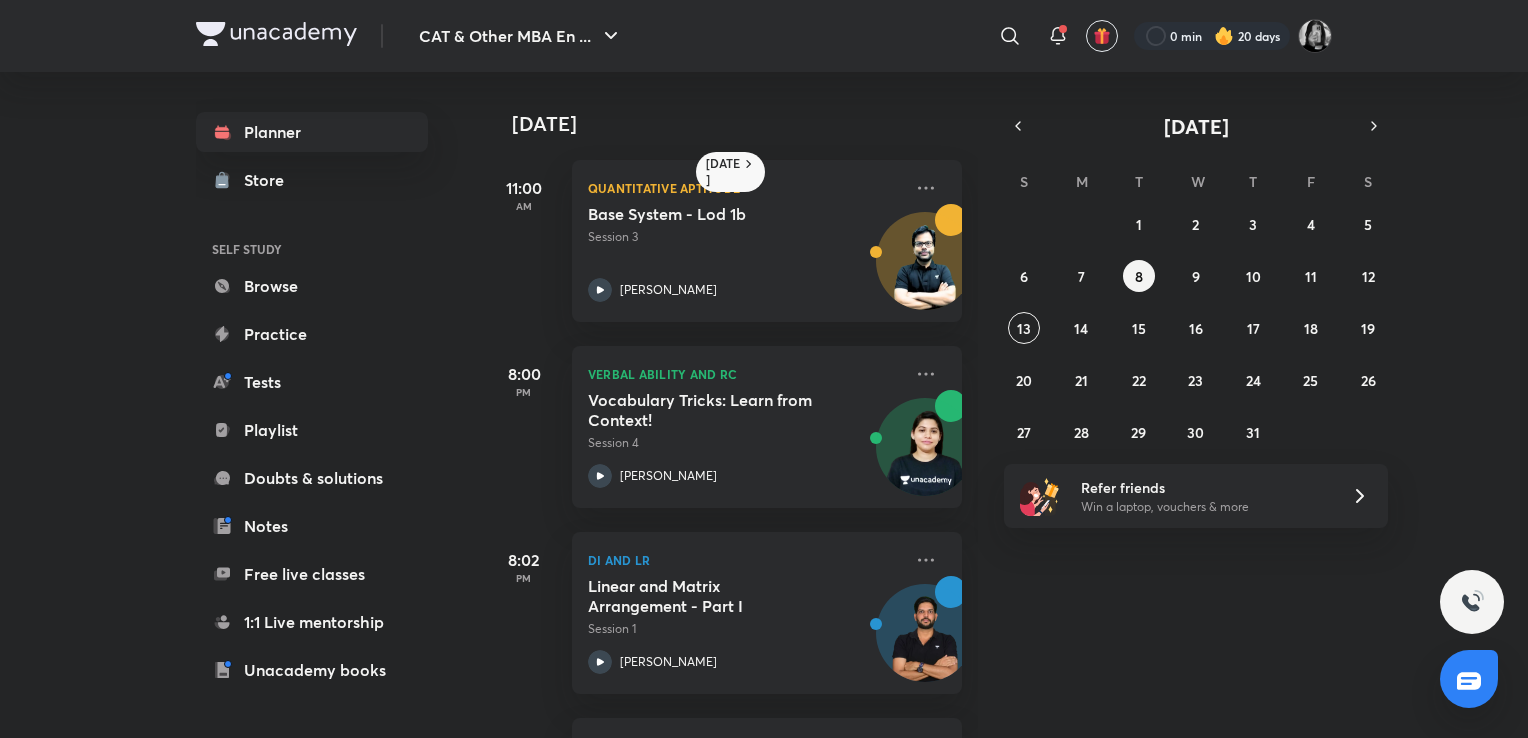 click on "[DATE] 11:00 AM Quantitative Aptitude Base System - Lod 1b Session 3 [PERSON_NAME] 8:00 PM Verbal Ability and RC Vocabulary Tricks: Learn from Context! Session 4 [PERSON_NAME] 8:02 PM DI and LR Linear and Matrix Arrangement - Part I Session 1 [PERSON_NAME] 10:00 PM Quantitative Aptitude SI CI - 3 Session 3 [PERSON_NAME] 10:05 PM Verbal Ability and RC Odd One Out - Advanced level Practice Session 9 [PERSON_NAME]" at bounding box center (1004, 405) 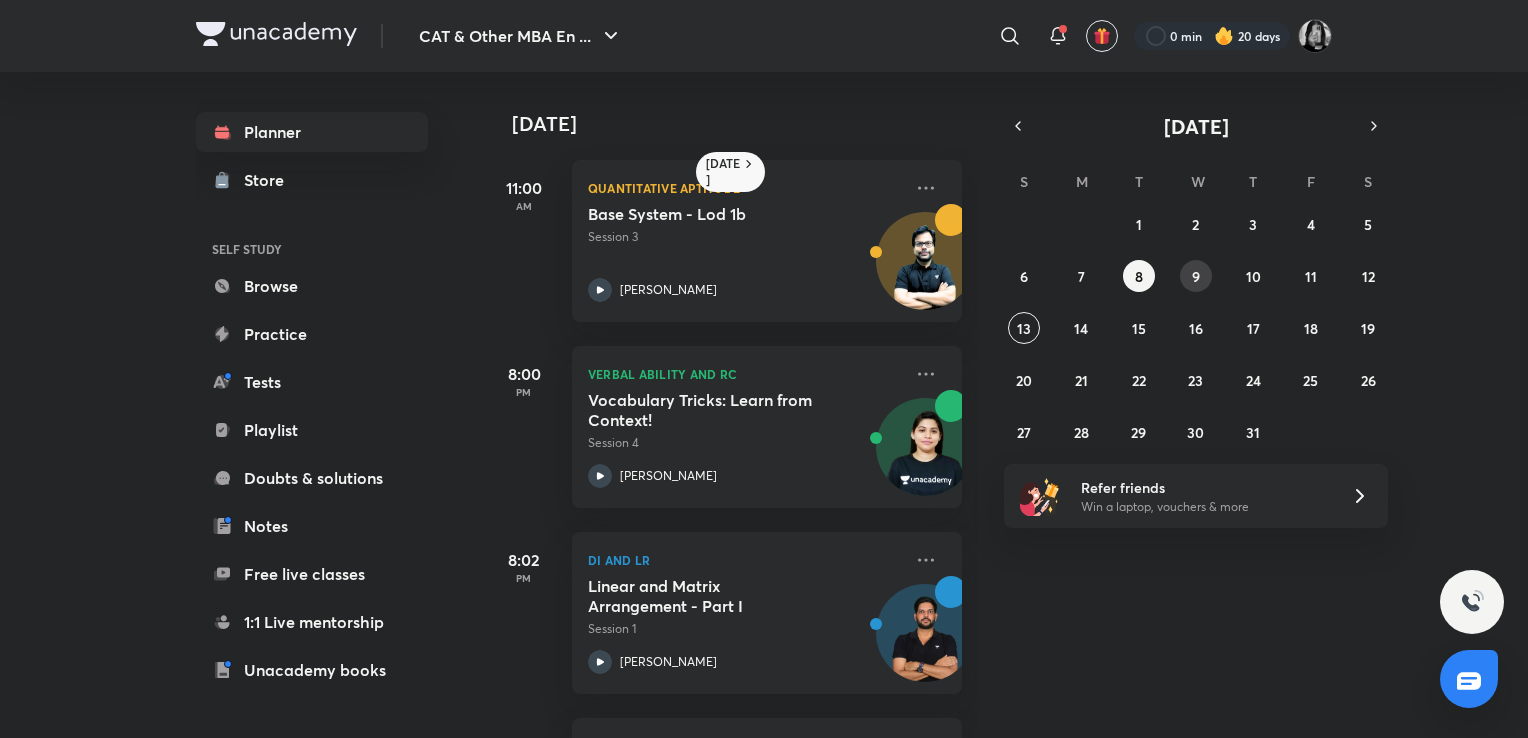 click on "9" at bounding box center (1196, 276) 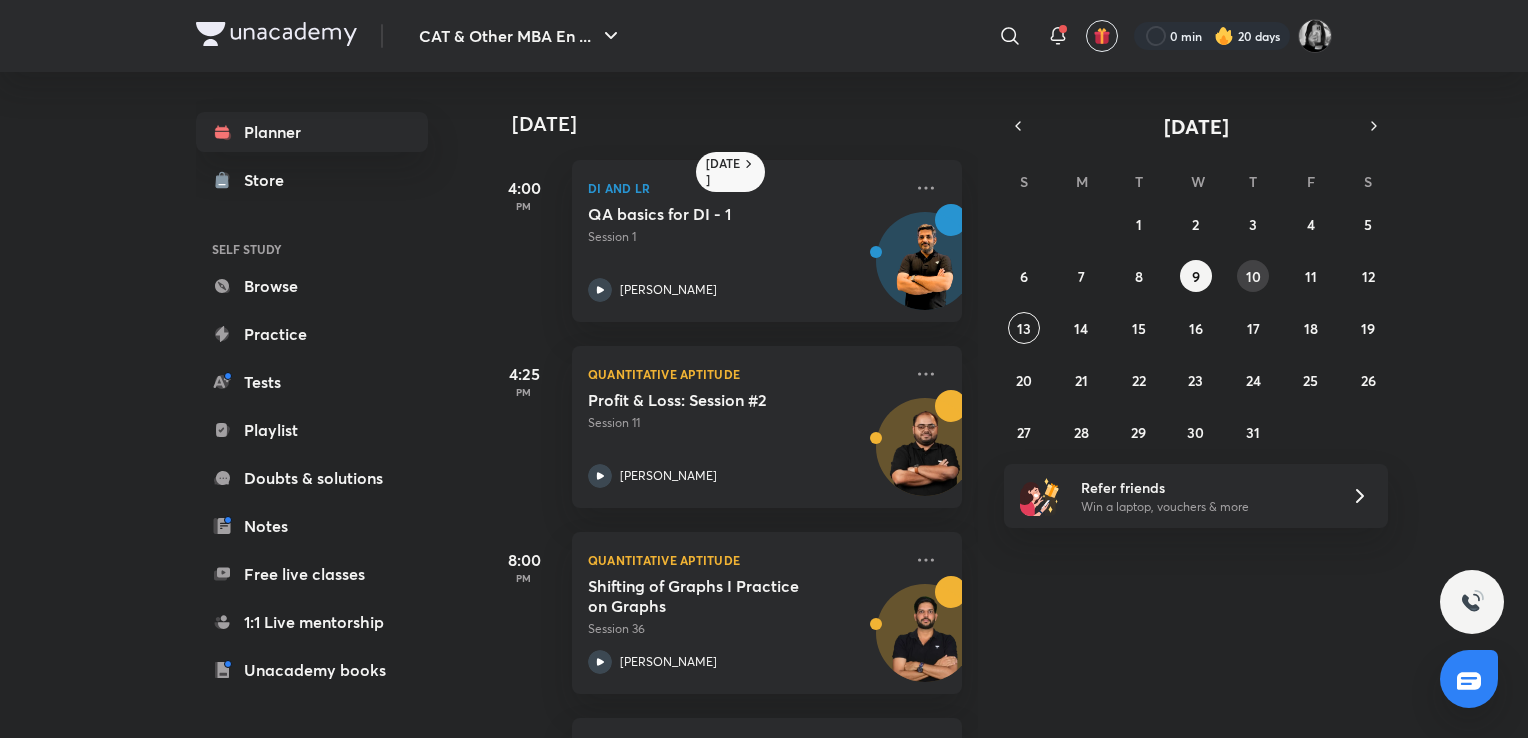 click on "10" at bounding box center (1253, 276) 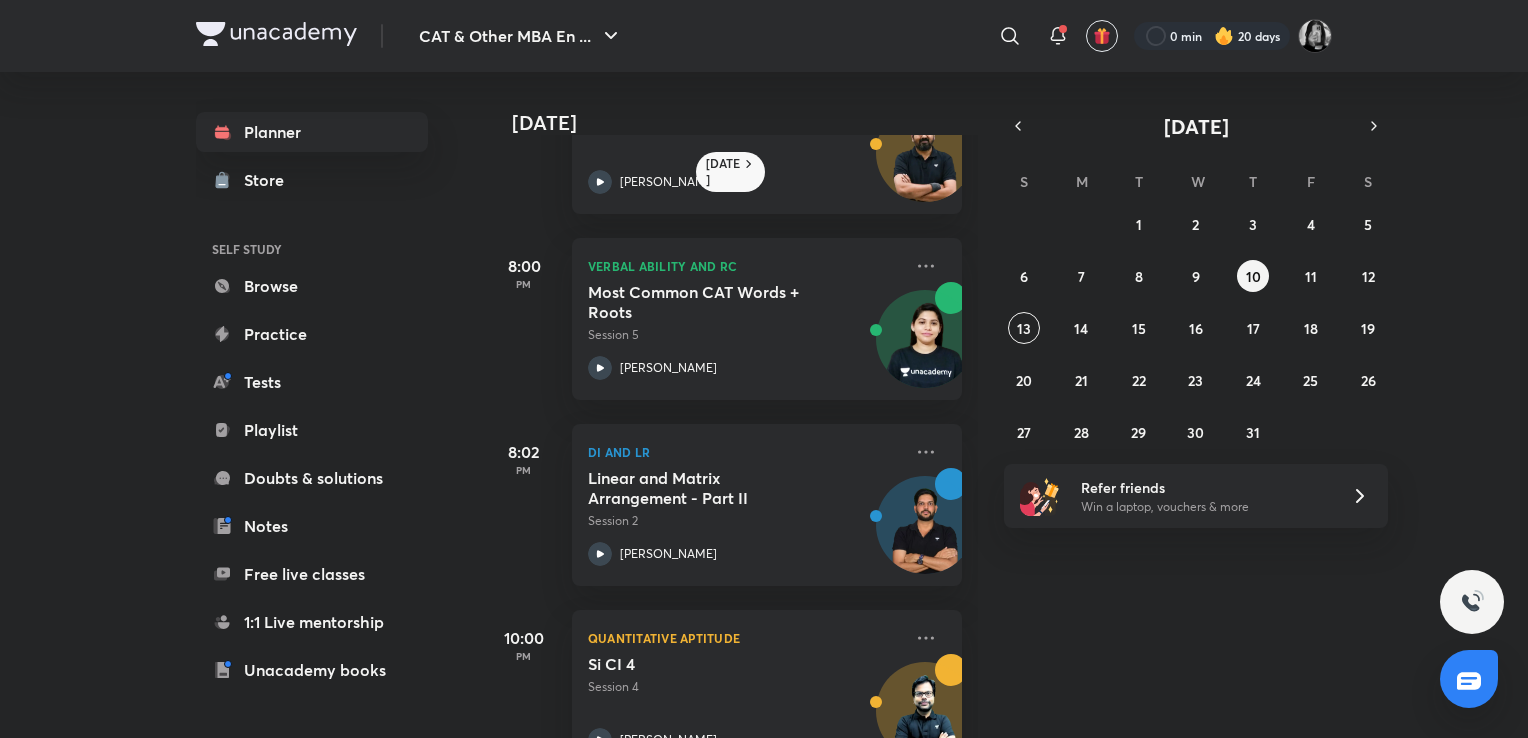 scroll, scrollTop: 413, scrollLeft: 0, axis: vertical 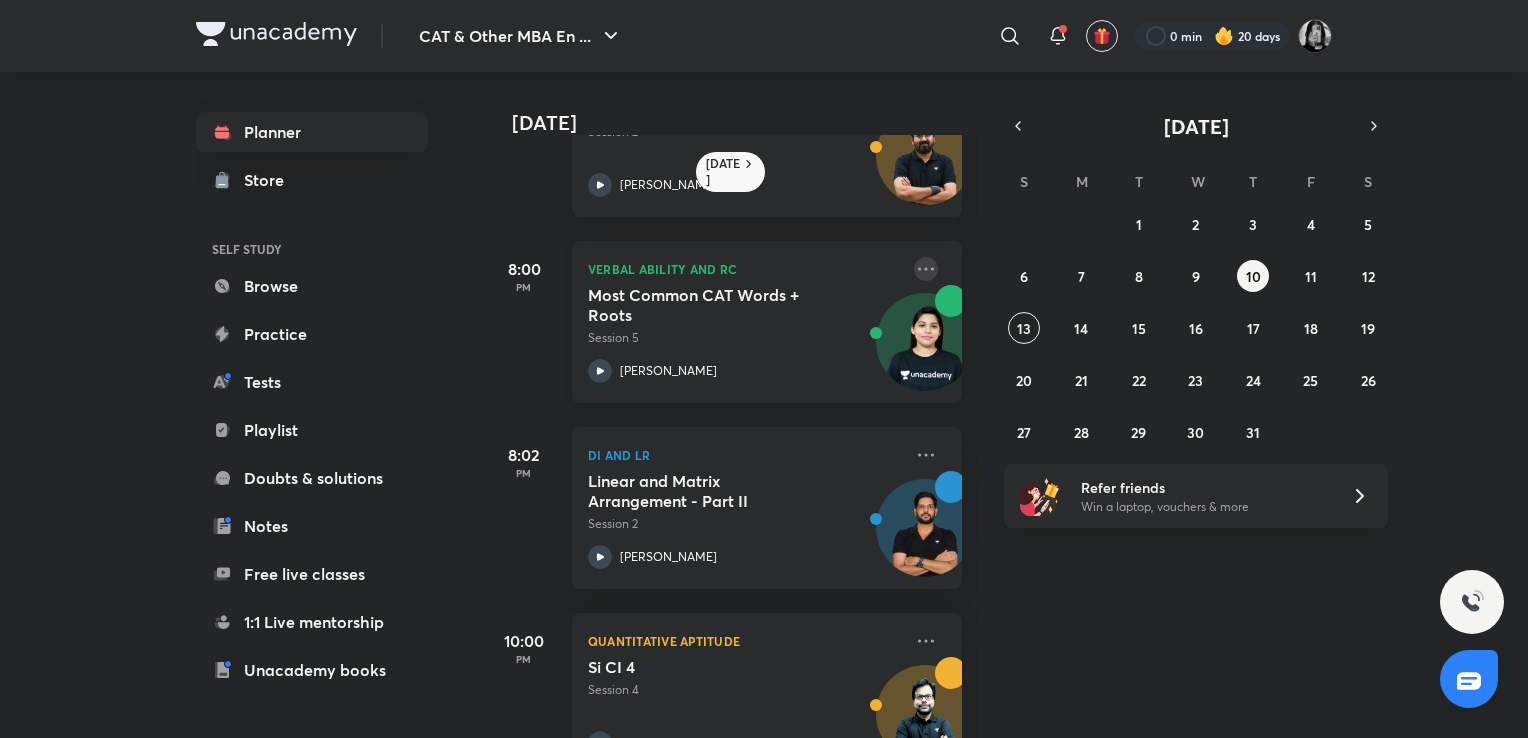 click 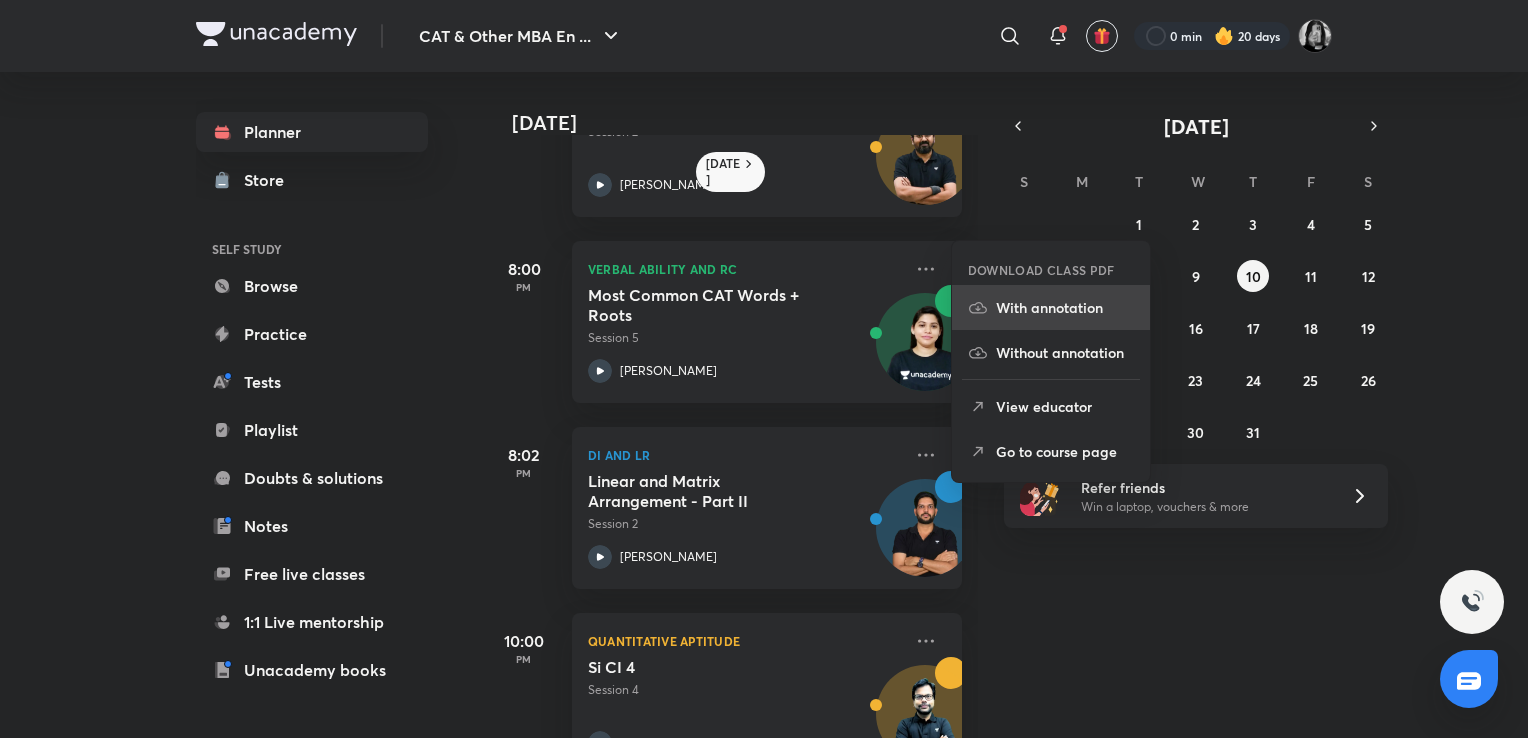 click 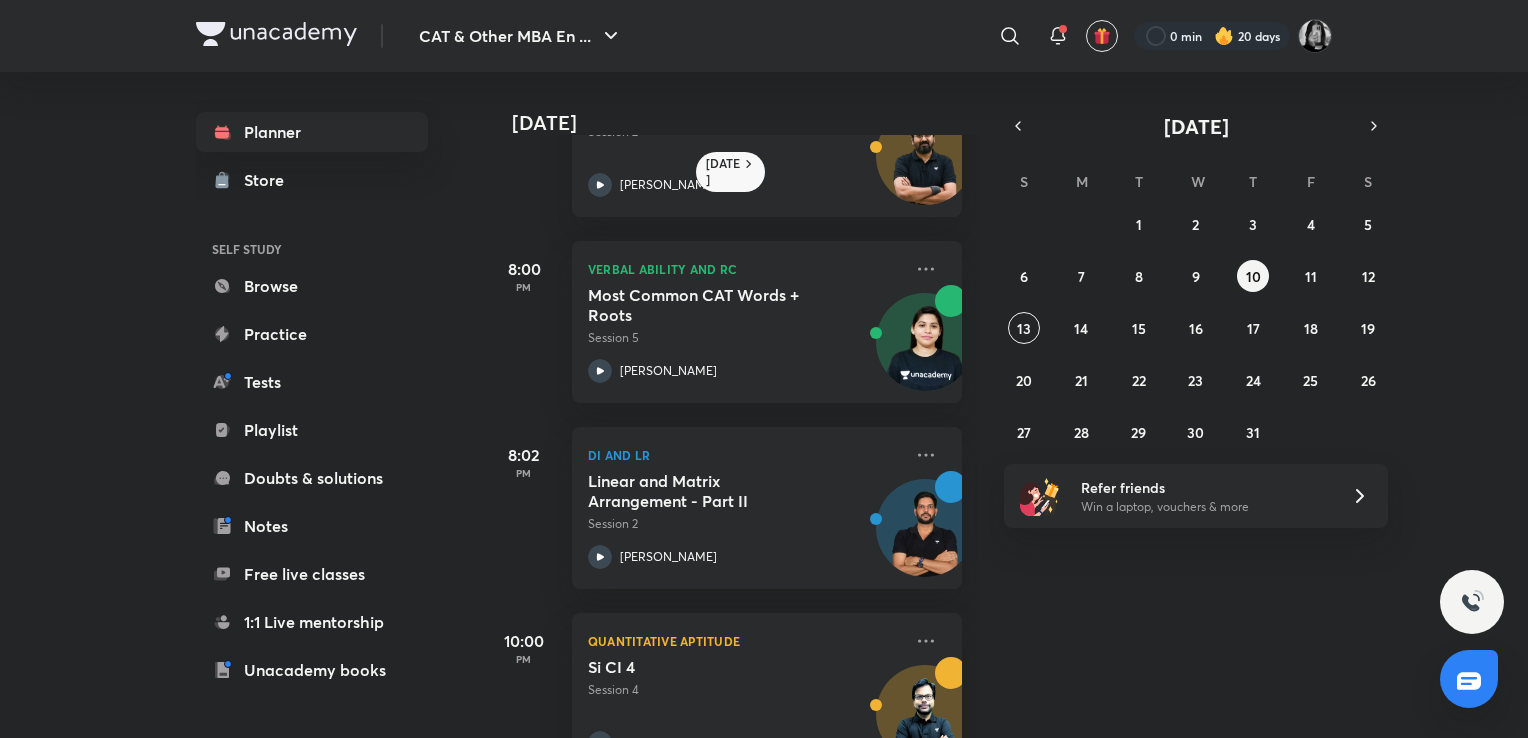 click on "[DATE] 11:00 AM Quantitative Aptitude Base System - Lod 2a Session 4 [PERSON_NAME] 4:00 PM 1:1 live mentorship Discuss CAT strategy & study plan • [PERSON_NAME]  5:00 PM Quantitative Aptitude Quant Foundation - Part 1 Session 2 [PERSON_NAME] 8:00 PM Verbal Ability and RC Most Common CAT Words + Roots Session 5 [PERSON_NAME] 8:02 PM DI and LR Linear and Matrix Arrangement - Part II Session 2 [PERSON_NAME] 10:00 PM Quantitative Aptitude Si CI 4 Session 4 [PERSON_NAME] 10:05 PM Verbal Ability and RC Para Completion + Odd One Out Test and Doubt Solving Session 10 [PERSON_NAME]" at bounding box center [1004, 405] 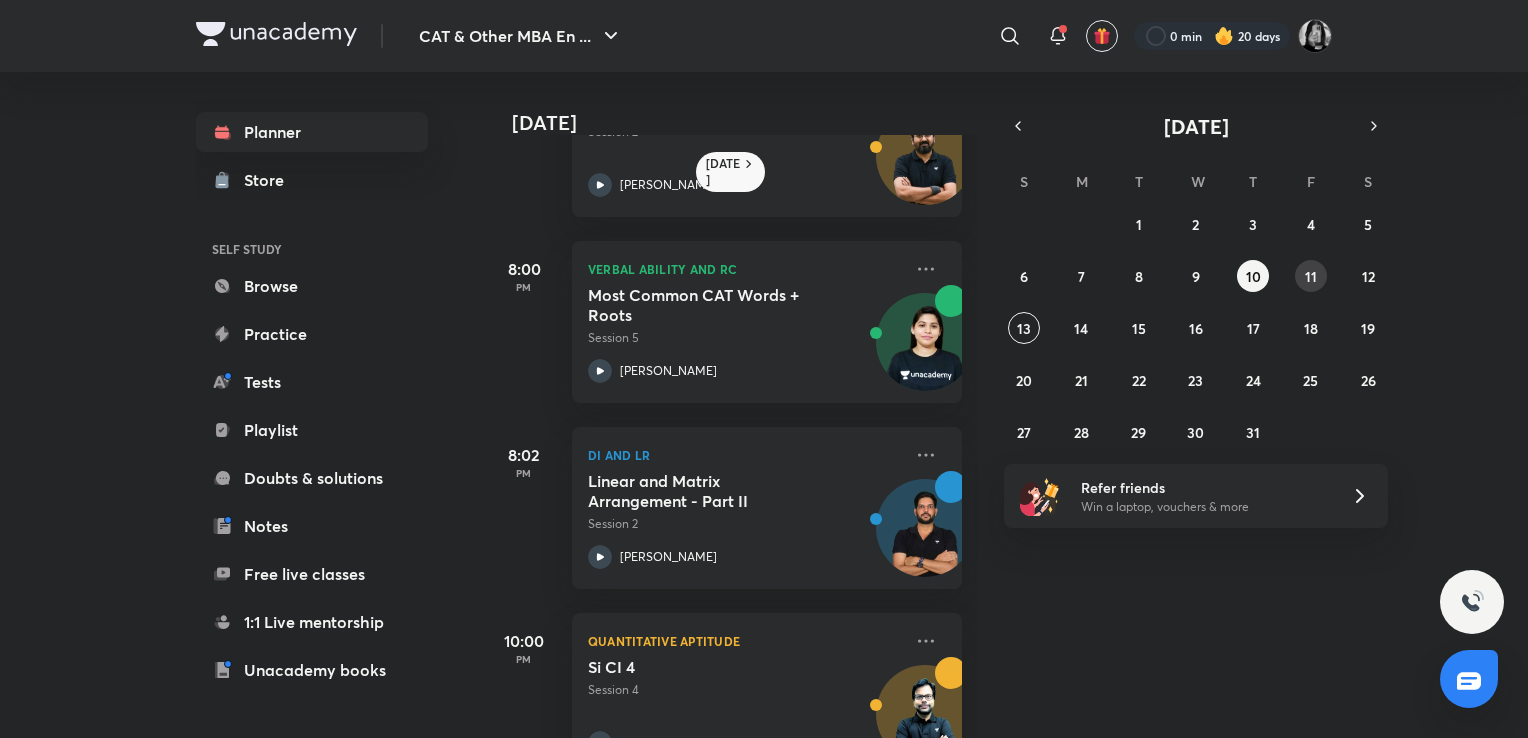 click on "11" at bounding box center (1311, 276) 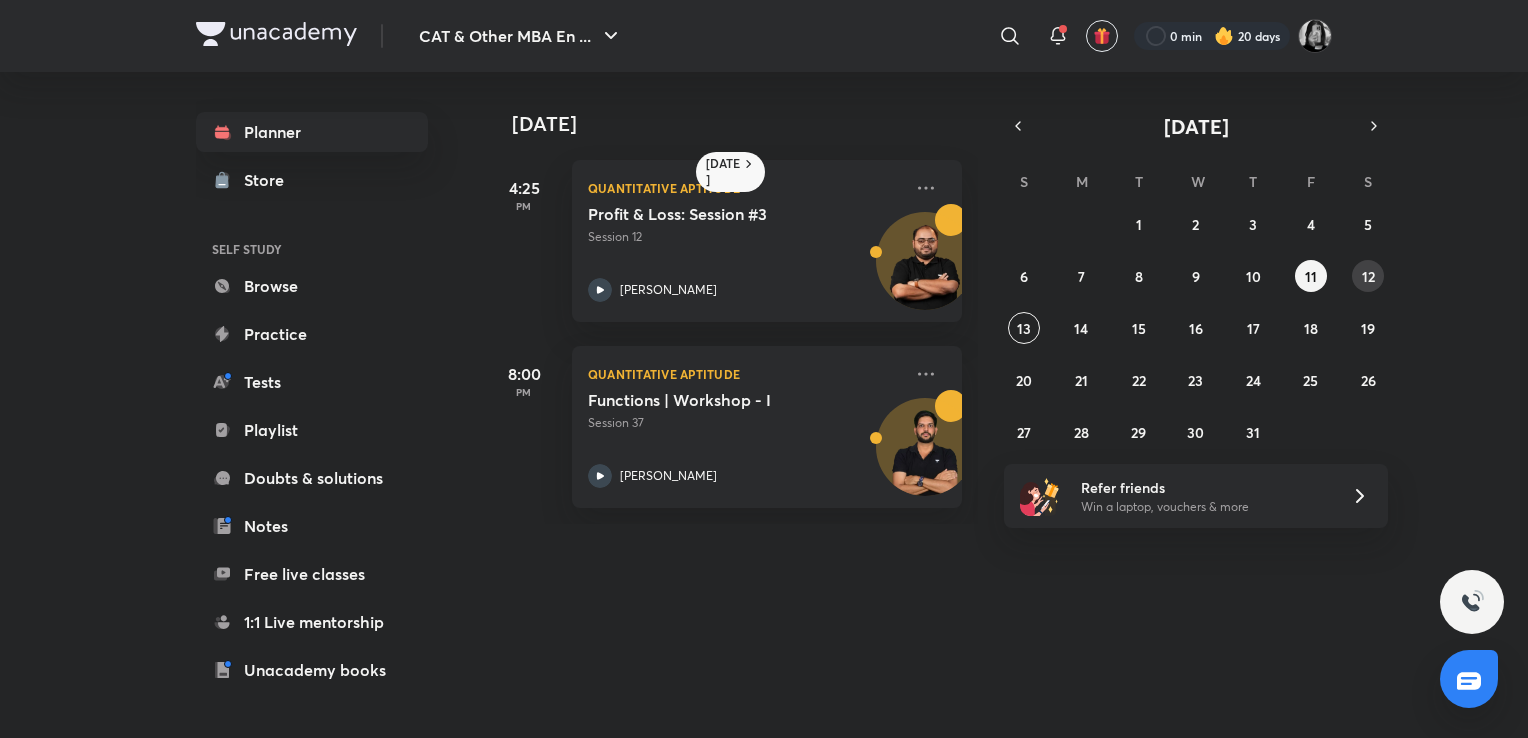 click on "12" at bounding box center [1368, 276] 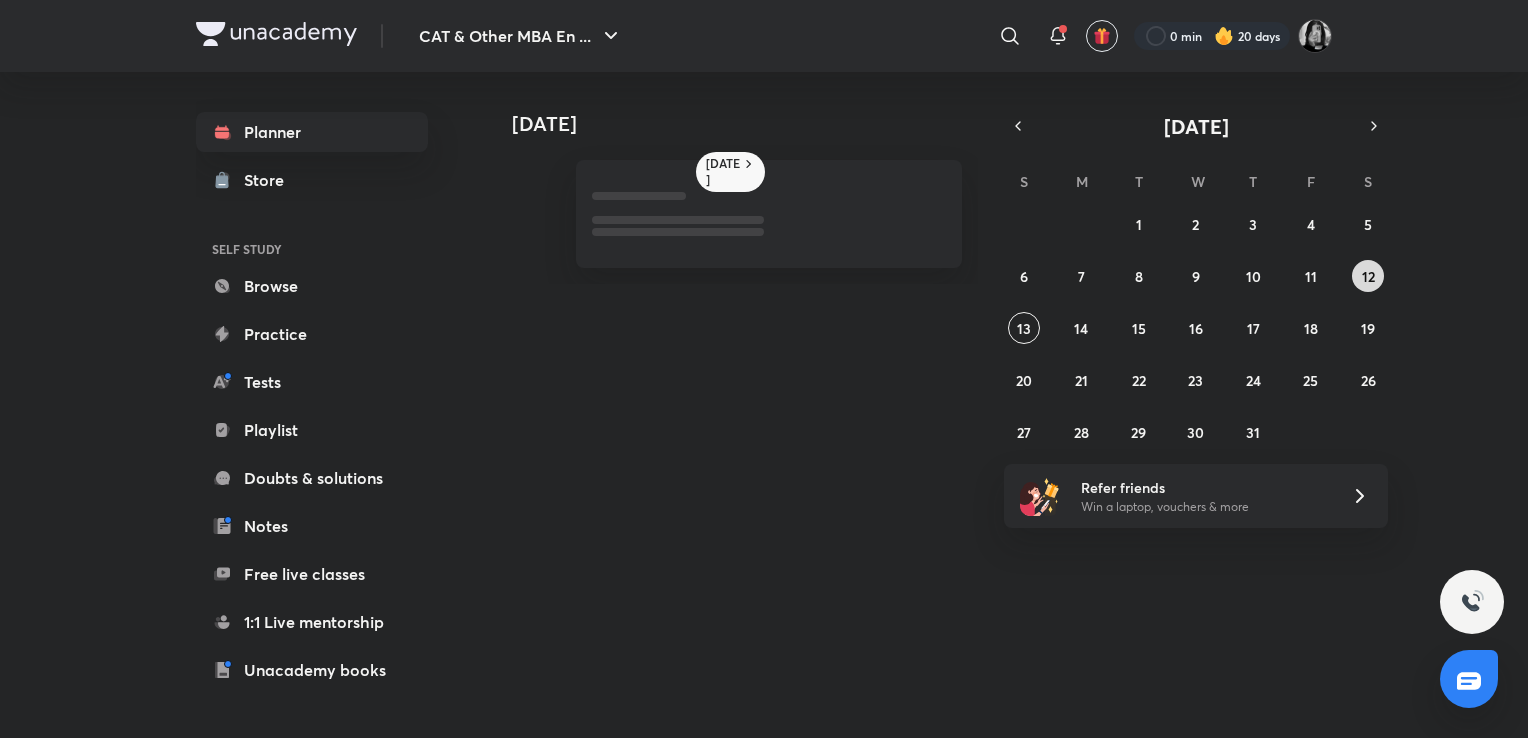 click on "12" at bounding box center [1368, 276] 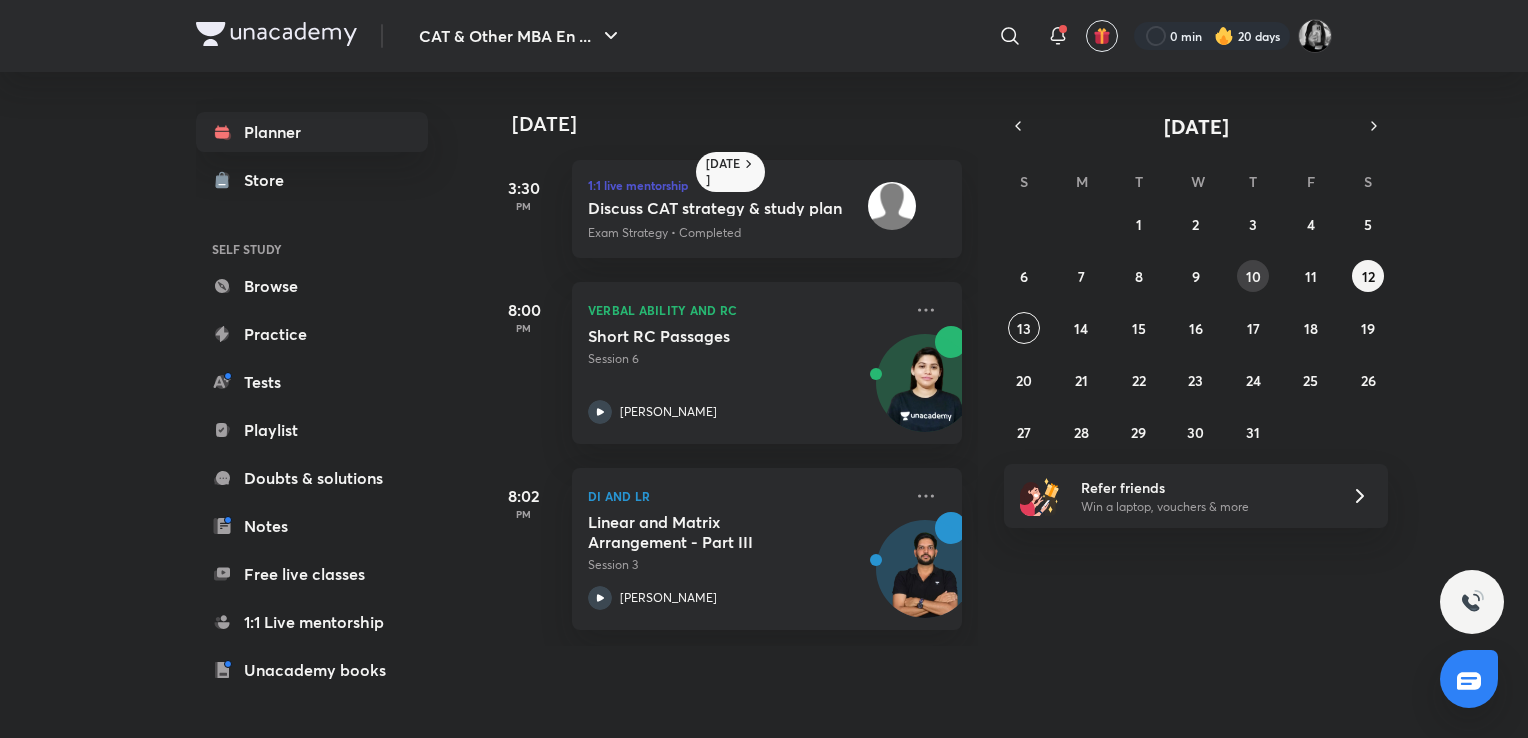 click on "10" at bounding box center [1253, 276] 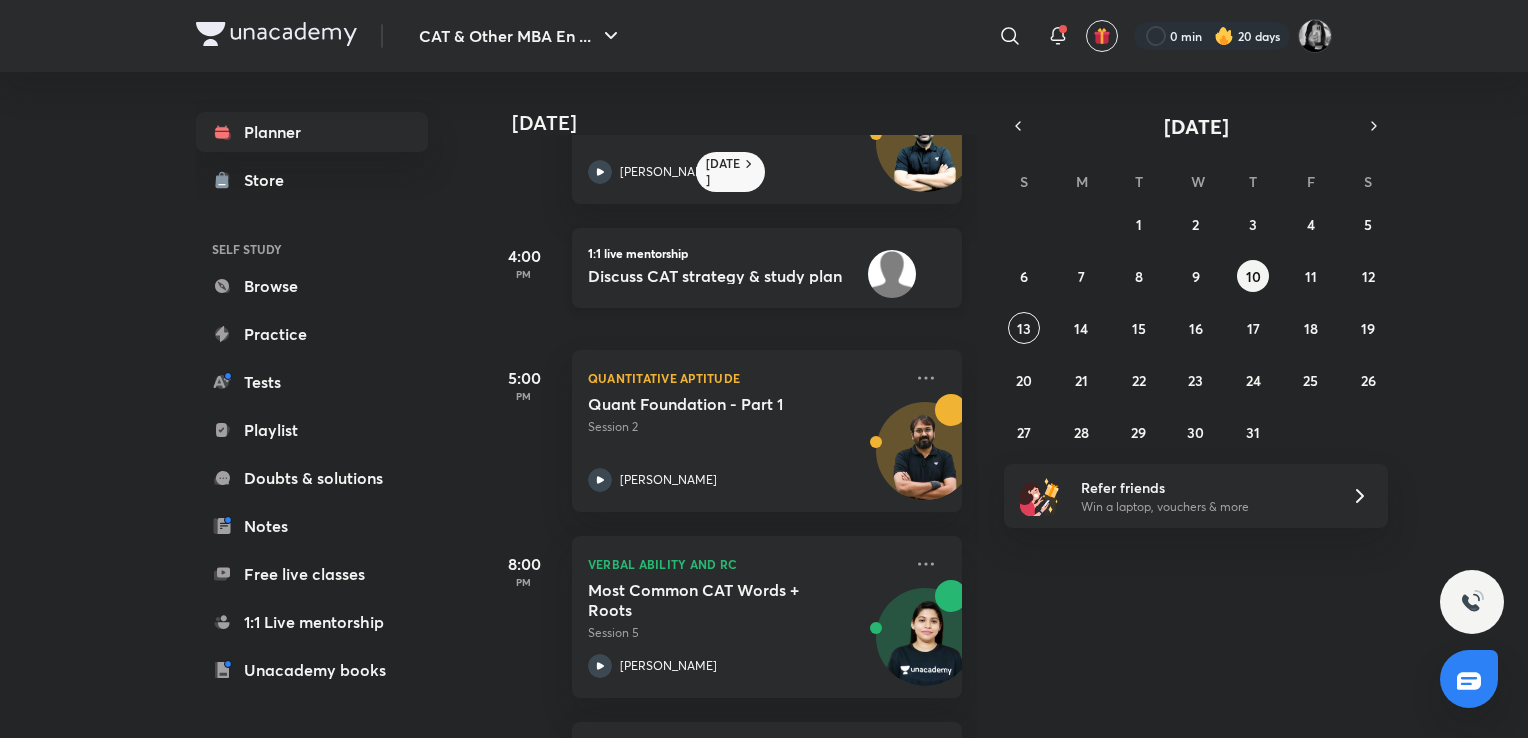 scroll, scrollTop: 119, scrollLeft: 0, axis: vertical 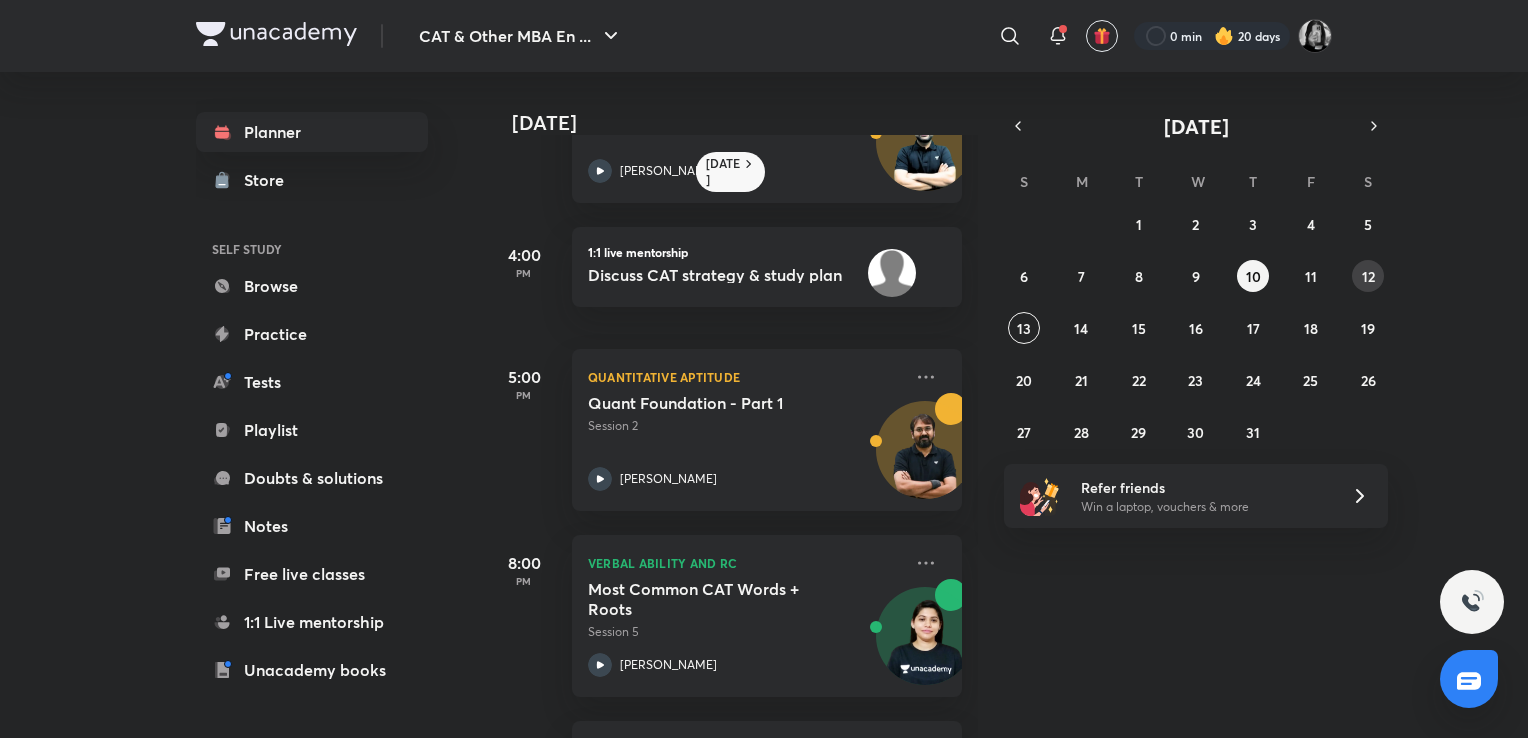 click on "12" at bounding box center (1368, 276) 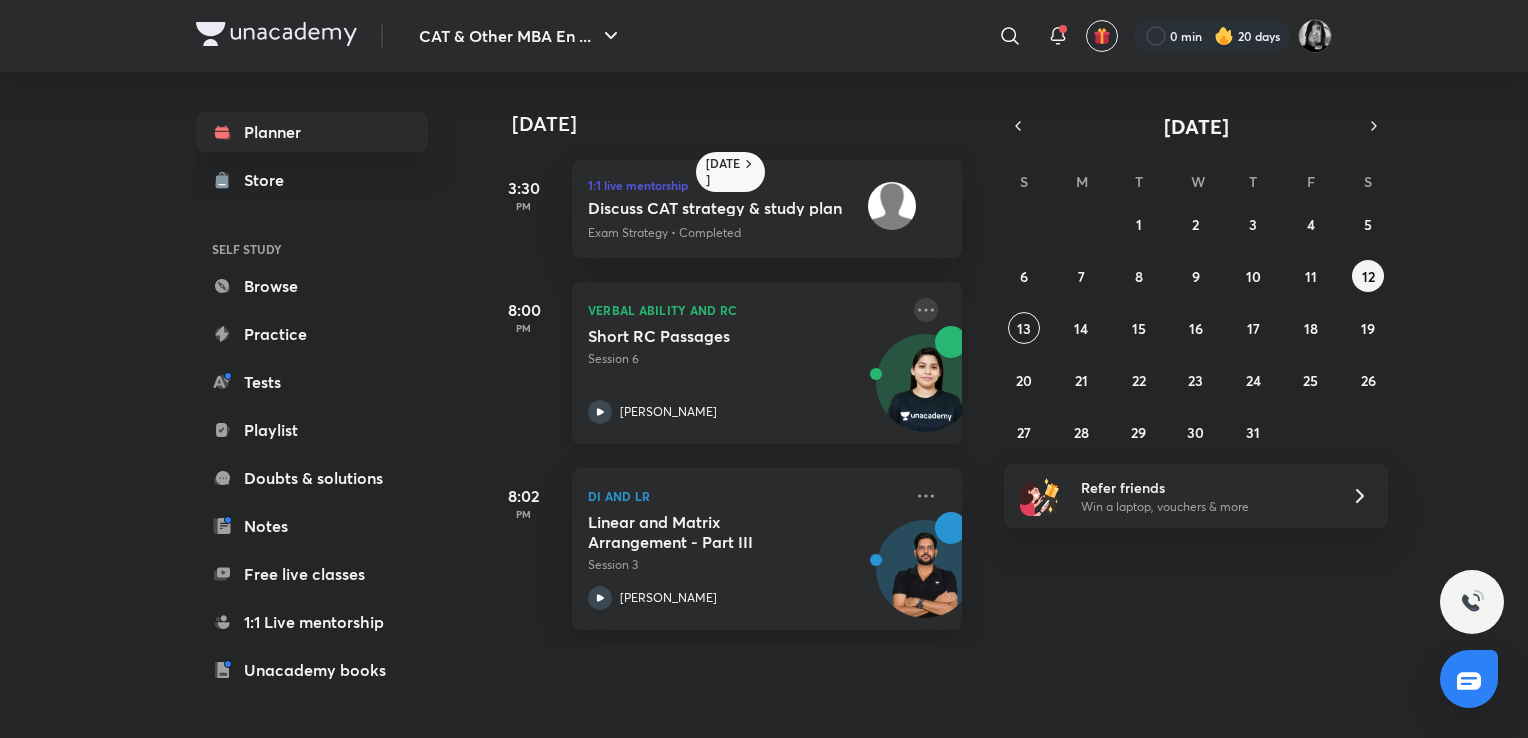 click 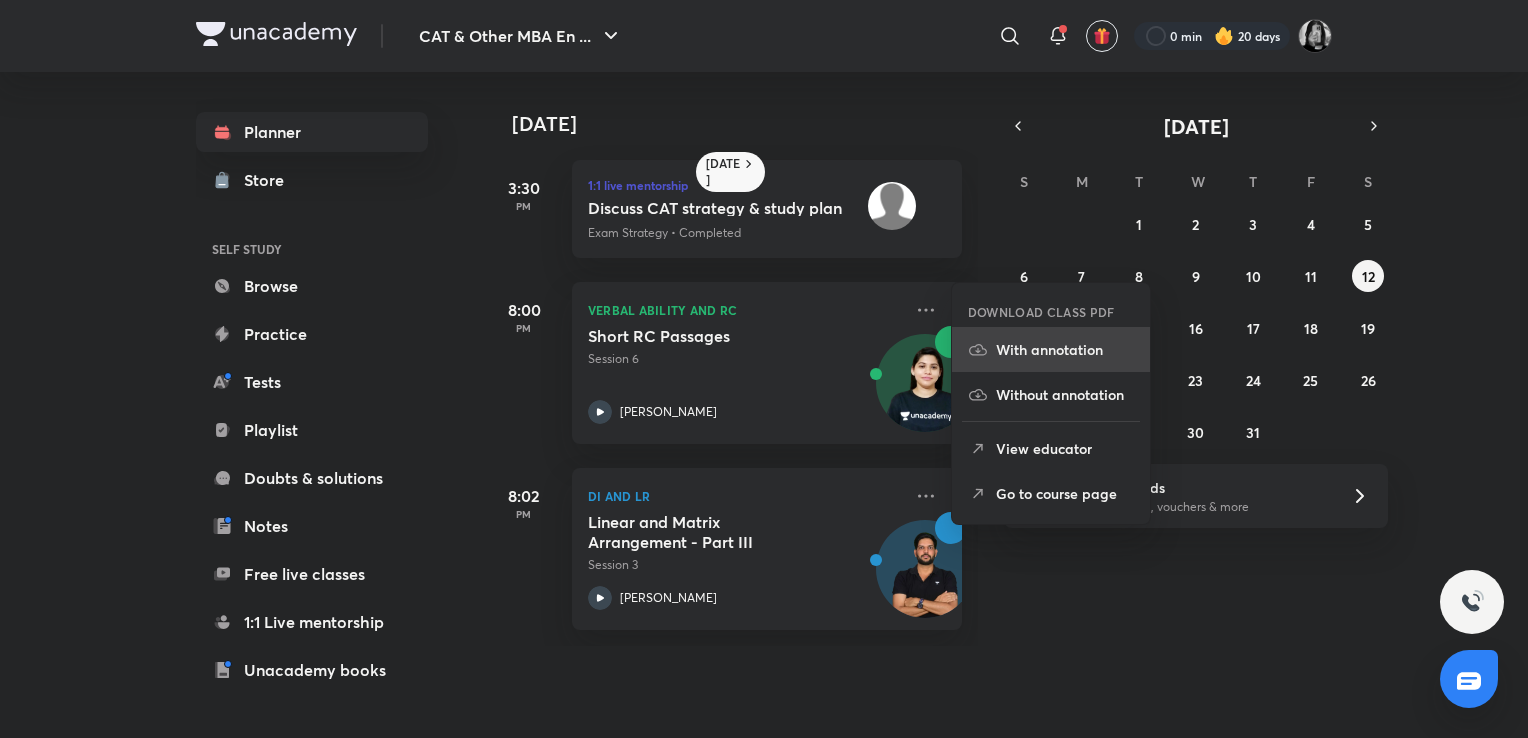 click 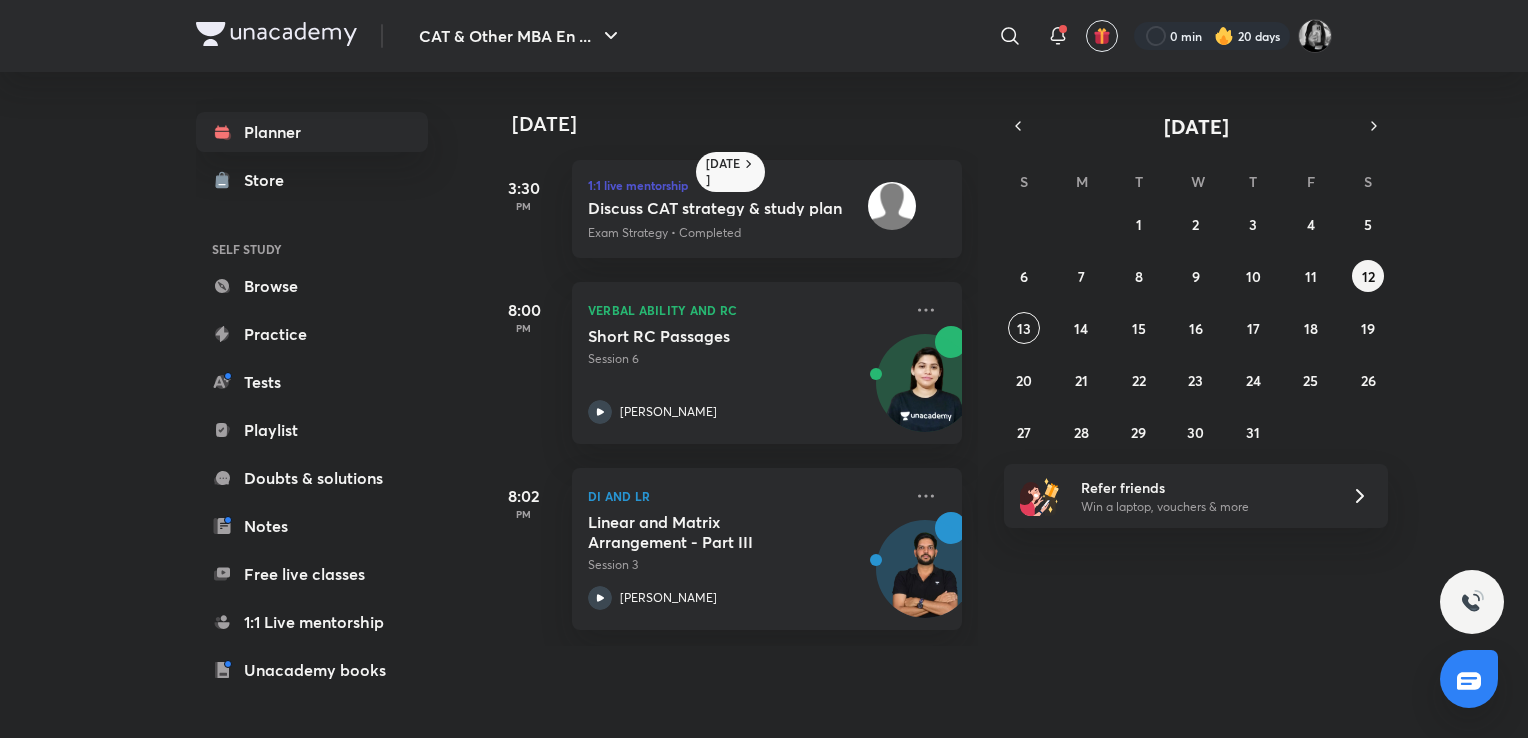 click on "[DATE] 3:30 PM 1:1 live mentorship Discuss CAT strategy & study plan • [PERSON_NAME]  Exam Strategy • Completed 8:00 PM Verbal Ability and RC Short RC Passages Session 6 [PERSON_NAME] 8:02 PM DI and LR Linear and Matrix Arrangement - Part III Session 3 [PERSON_NAME]" at bounding box center [1004, 359] 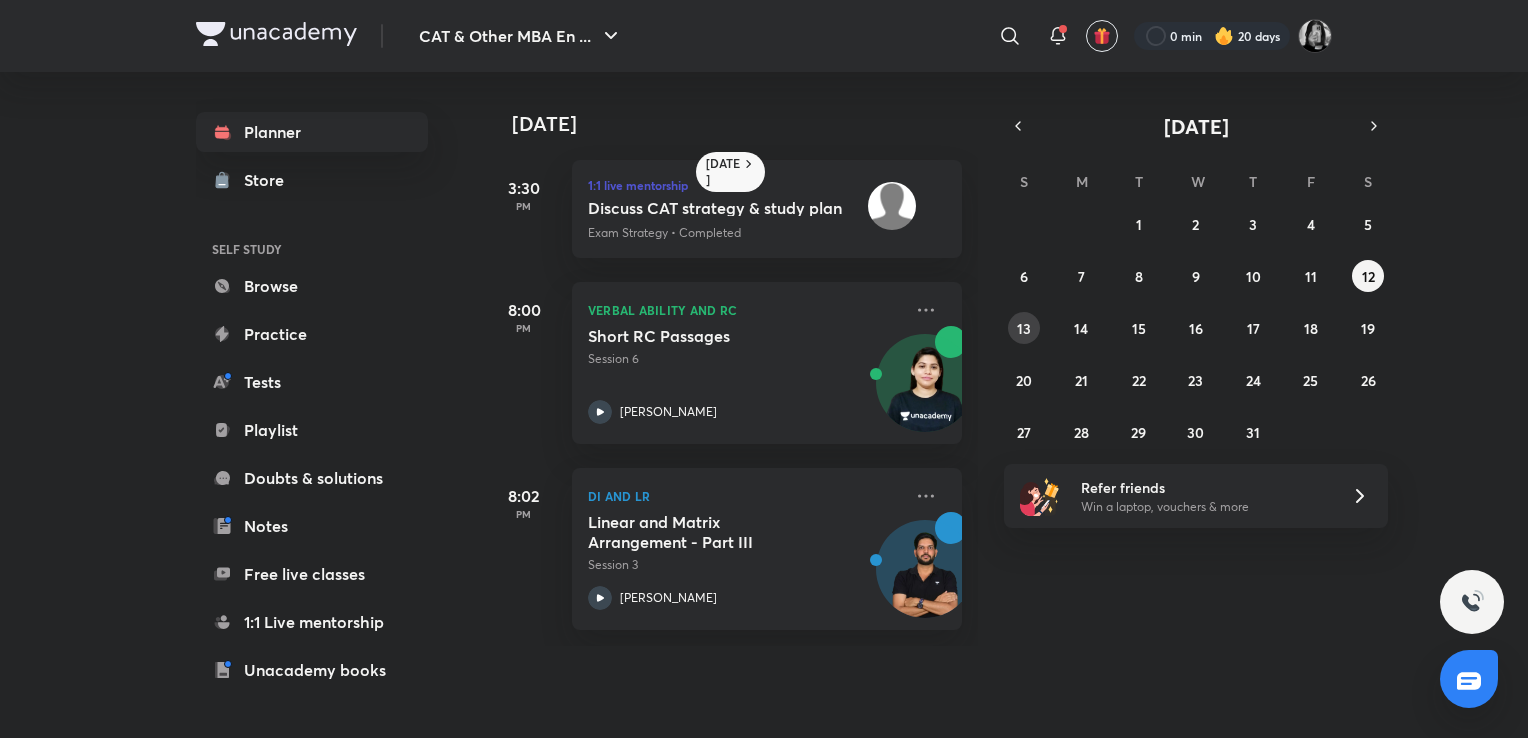 click on "13" at bounding box center [1024, 328] 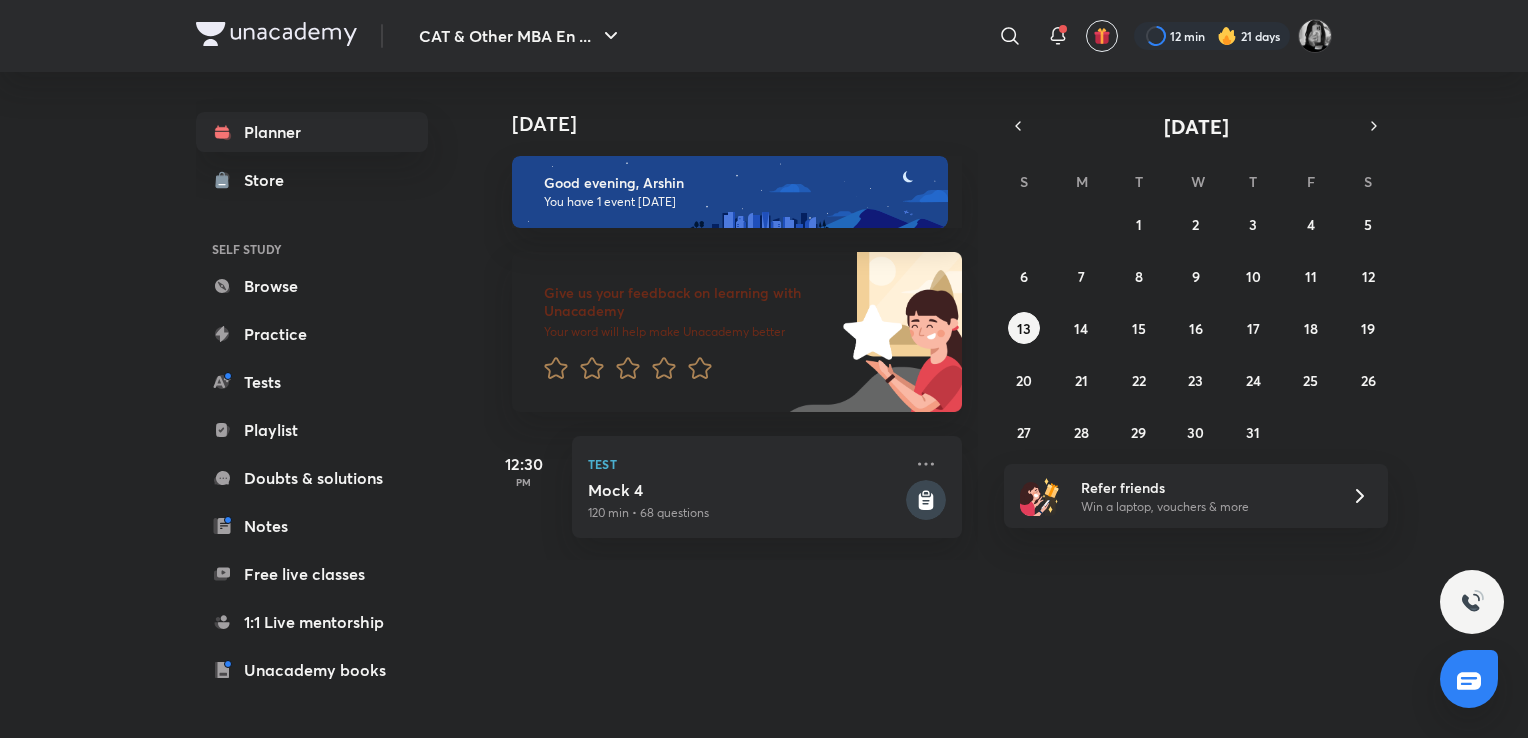 scroll, scrollTop: 0, scrollLeft: 0, axis: both 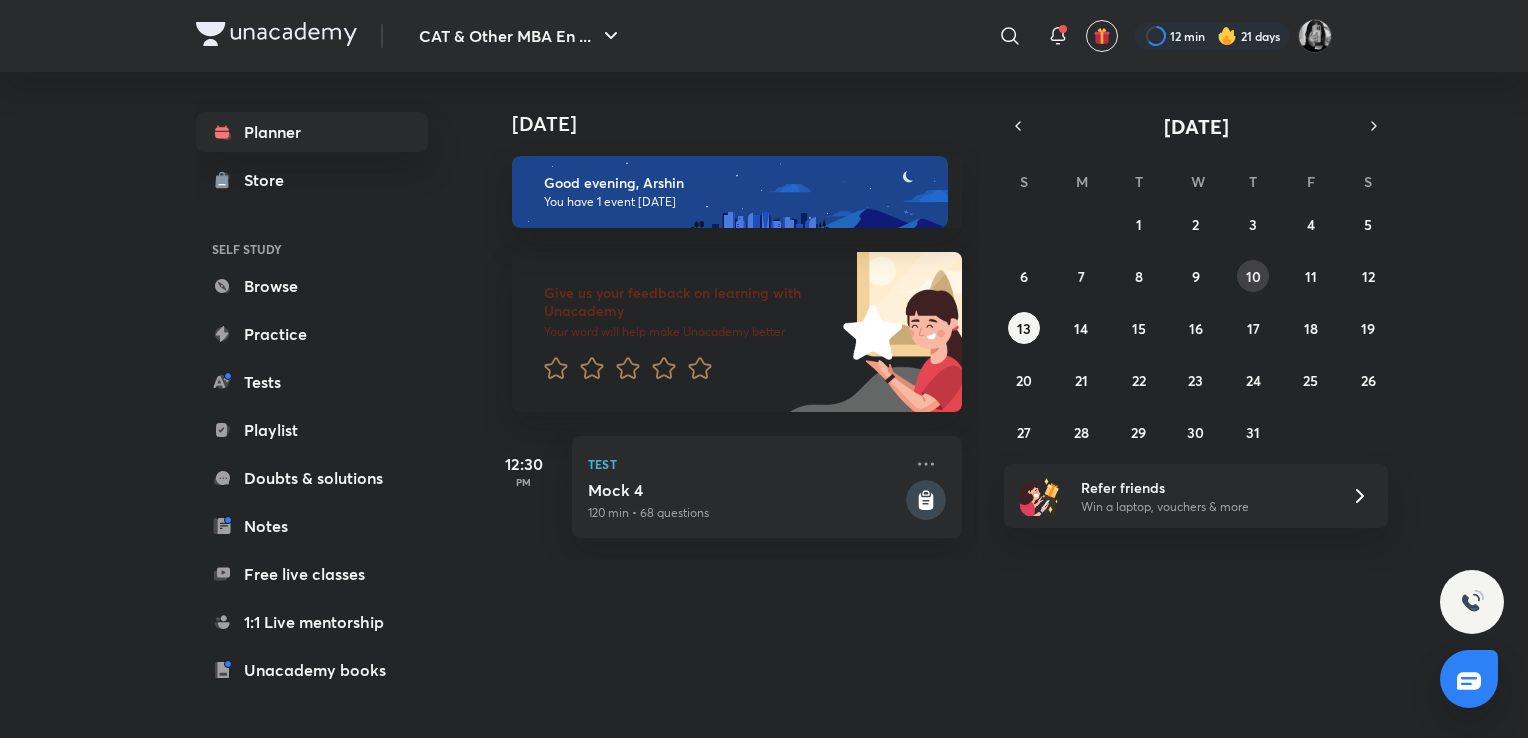 click on "10" at bounding box center (1253, 276) 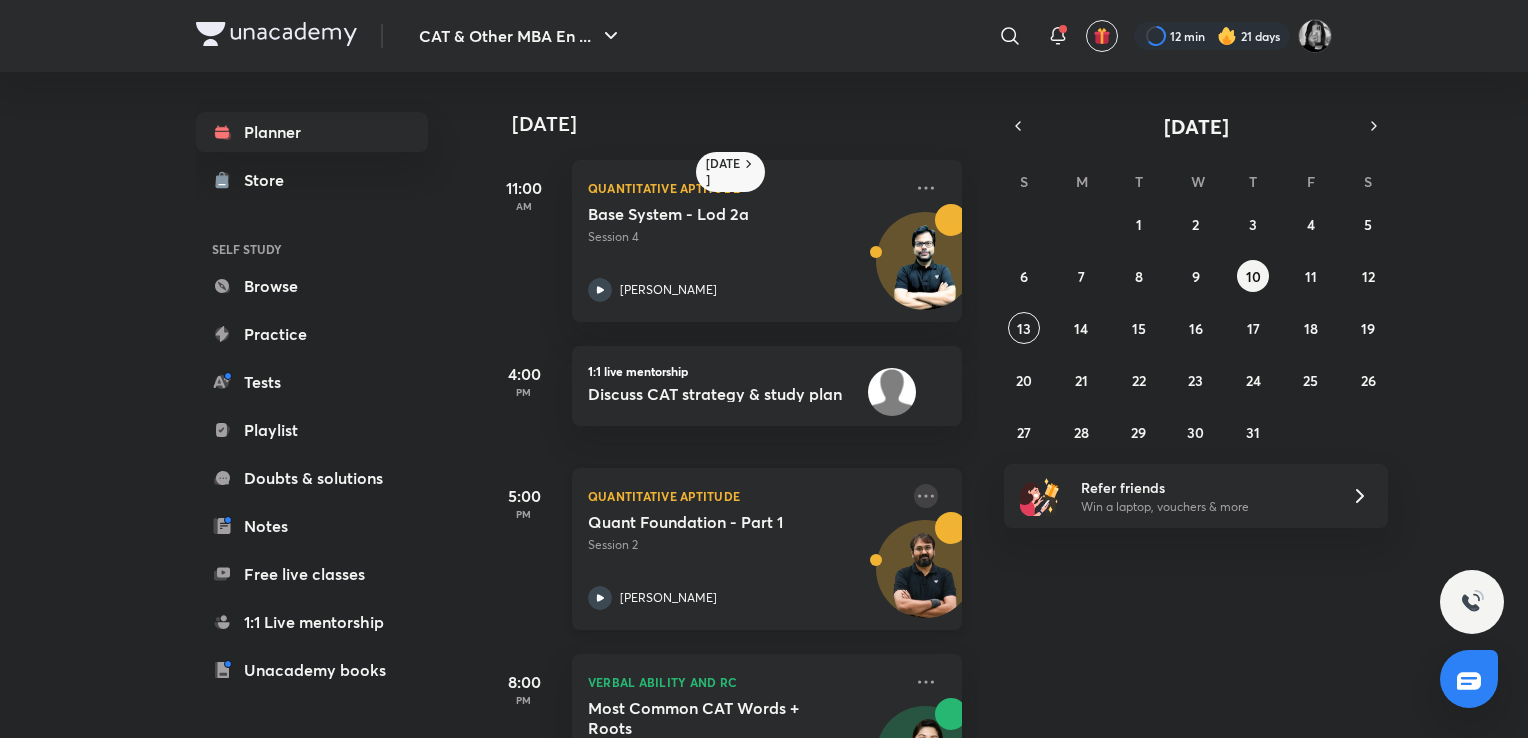 click 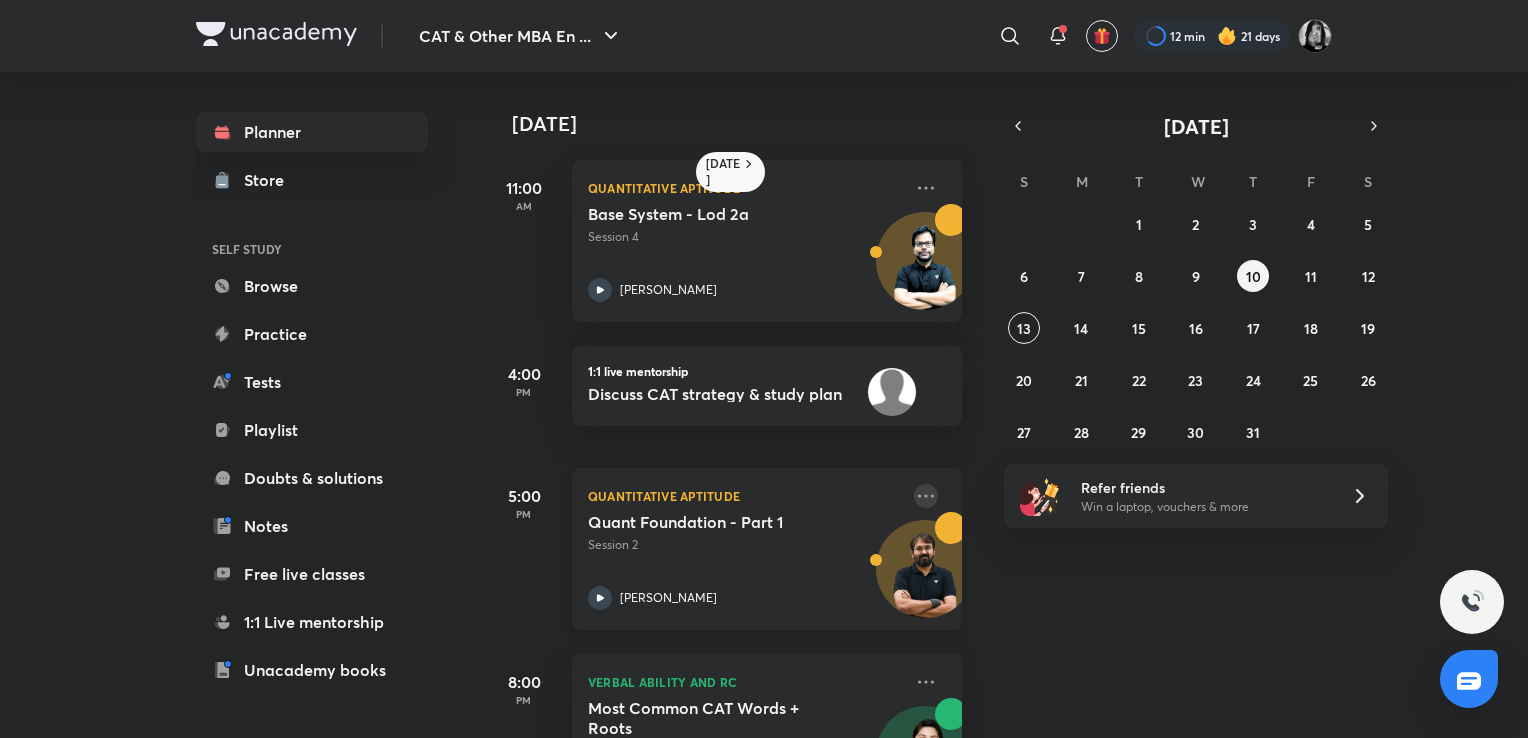 click 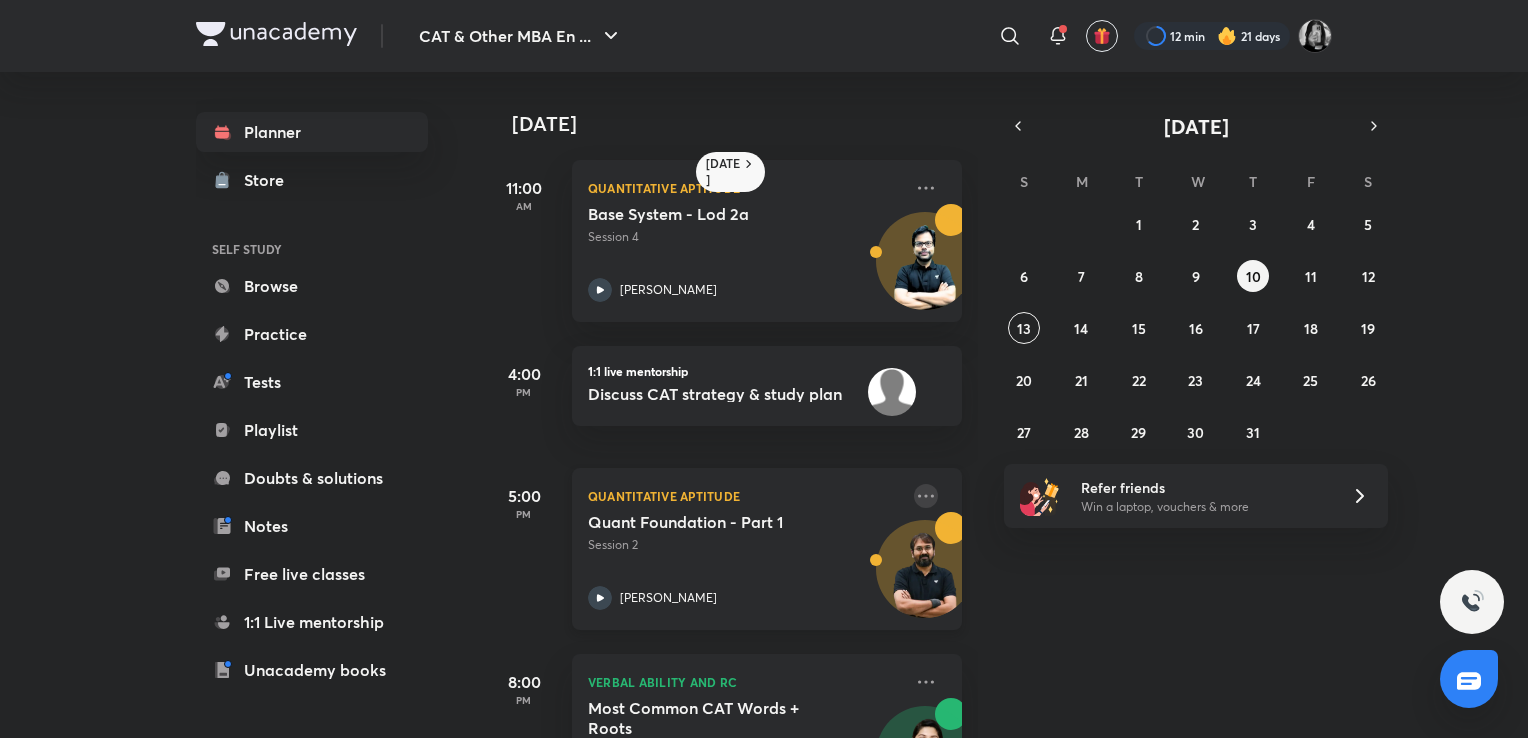 click 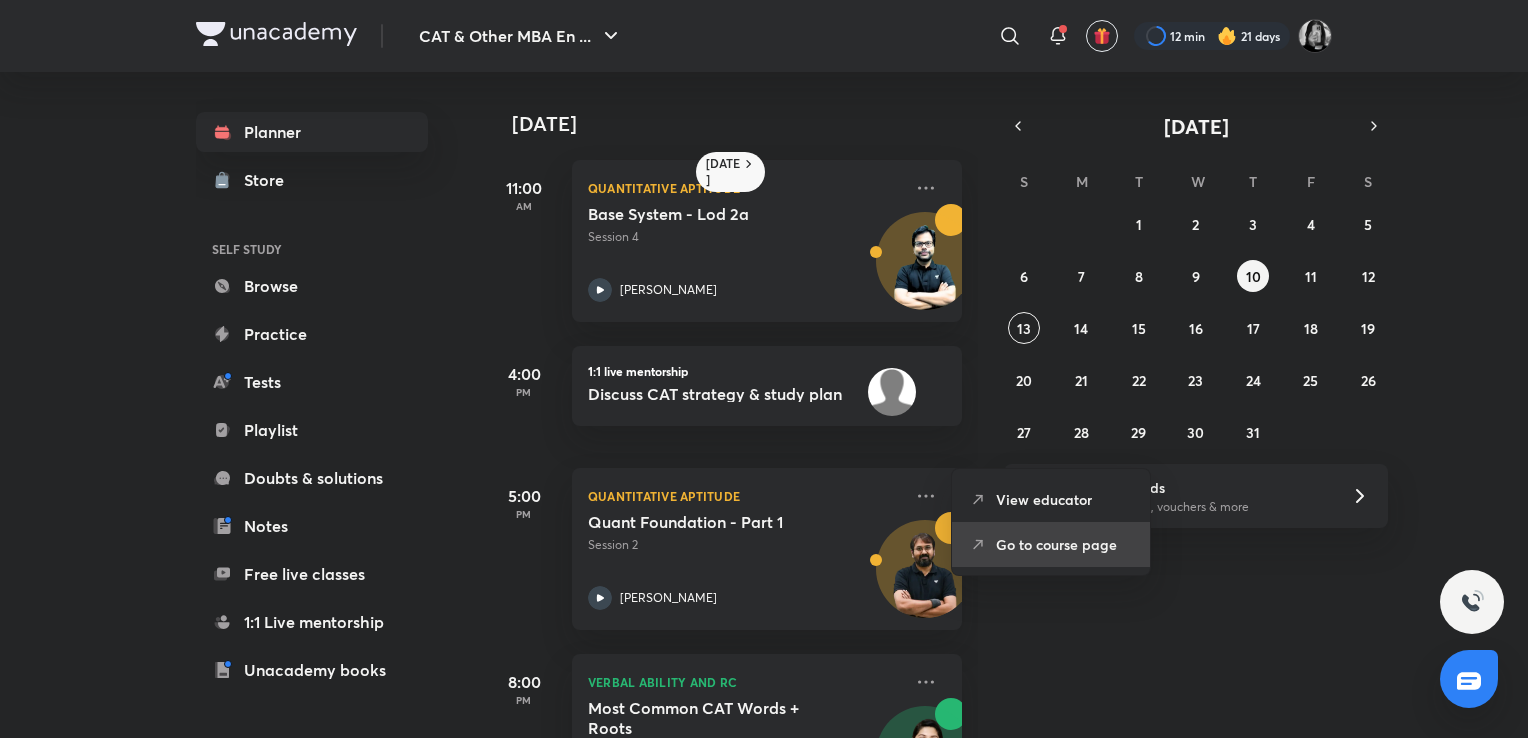 click on "Go to course page" at bounding box center [1065, 544] 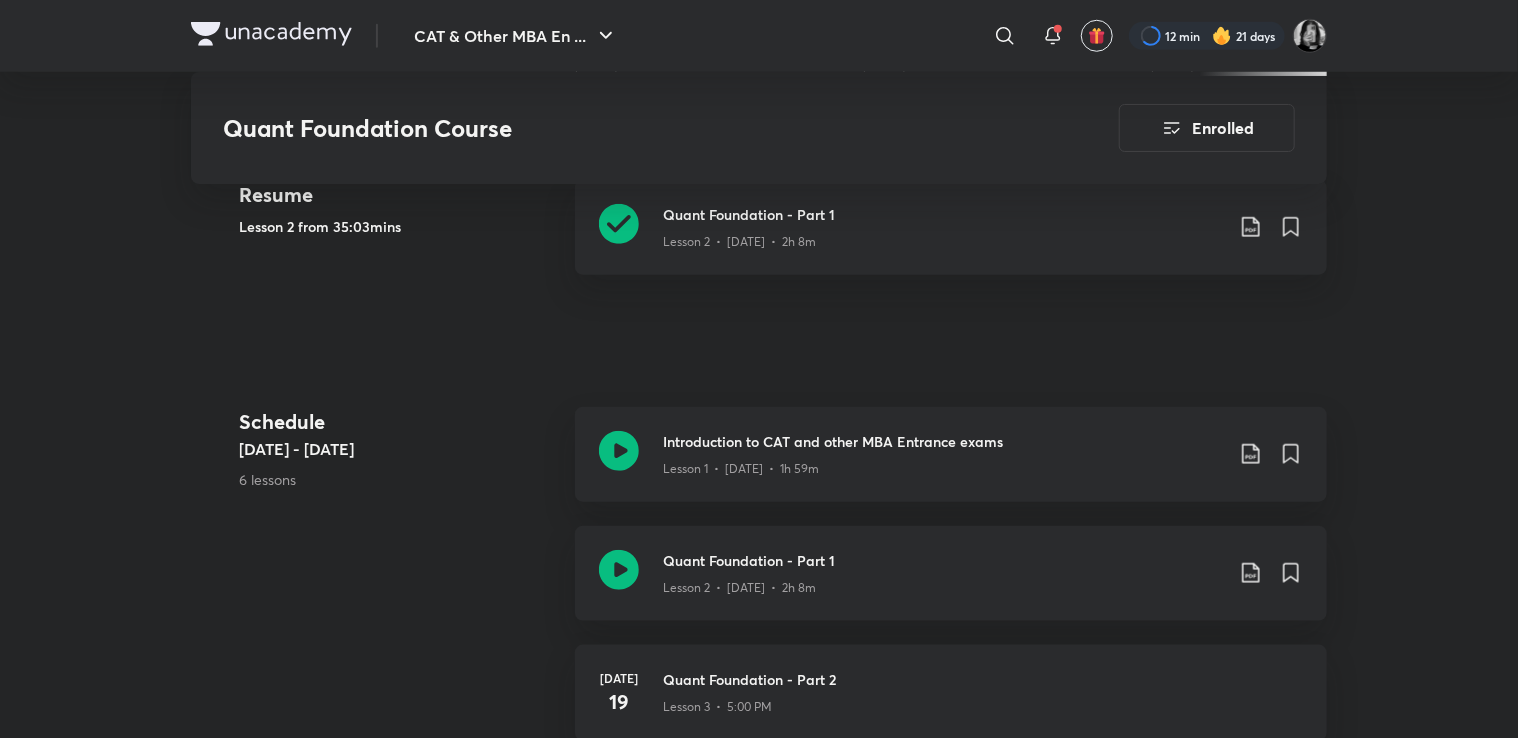 scroll, scrollTop: 822, scrollLeft: 0, axis: vertical 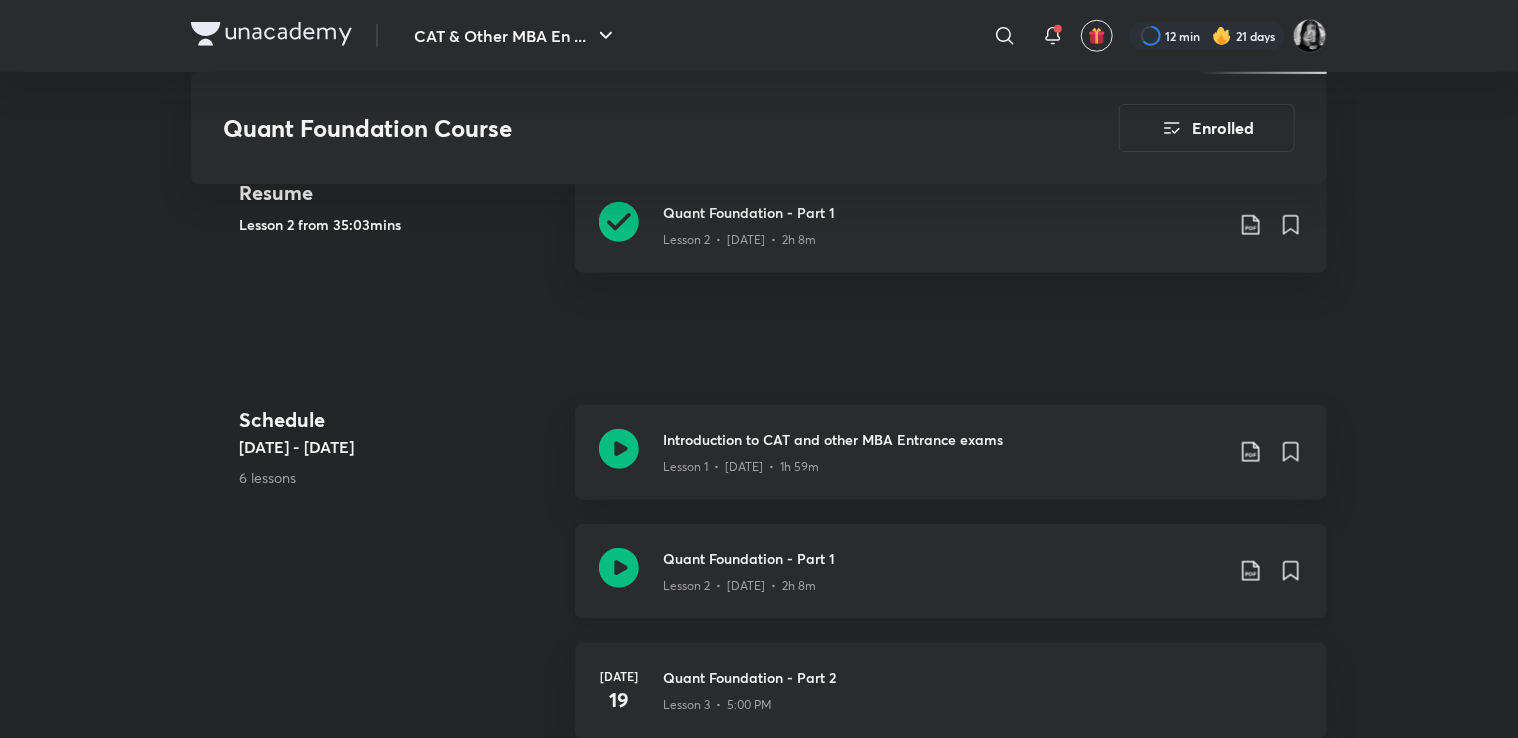 click 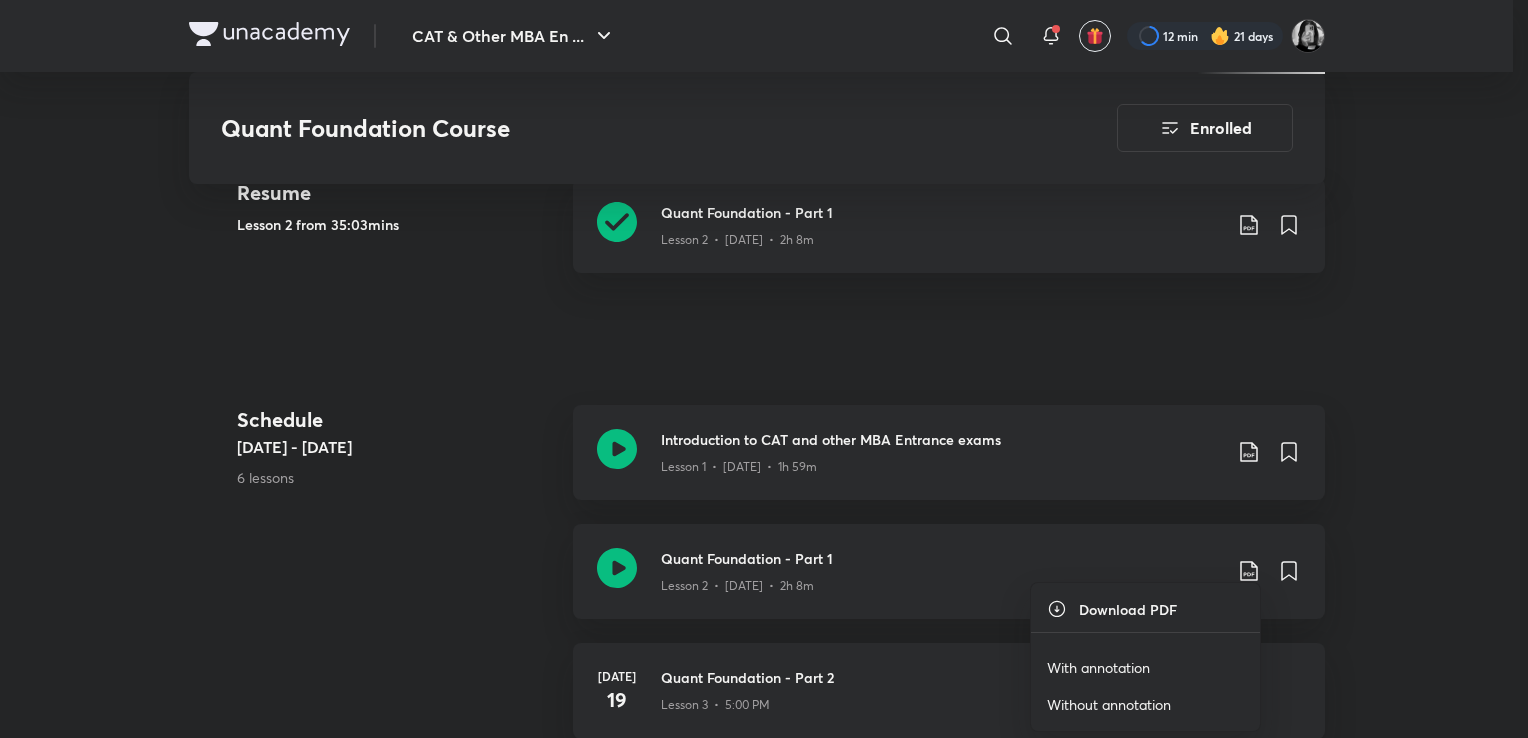 click on "With annotation" at bounding box center [1098, 667] 